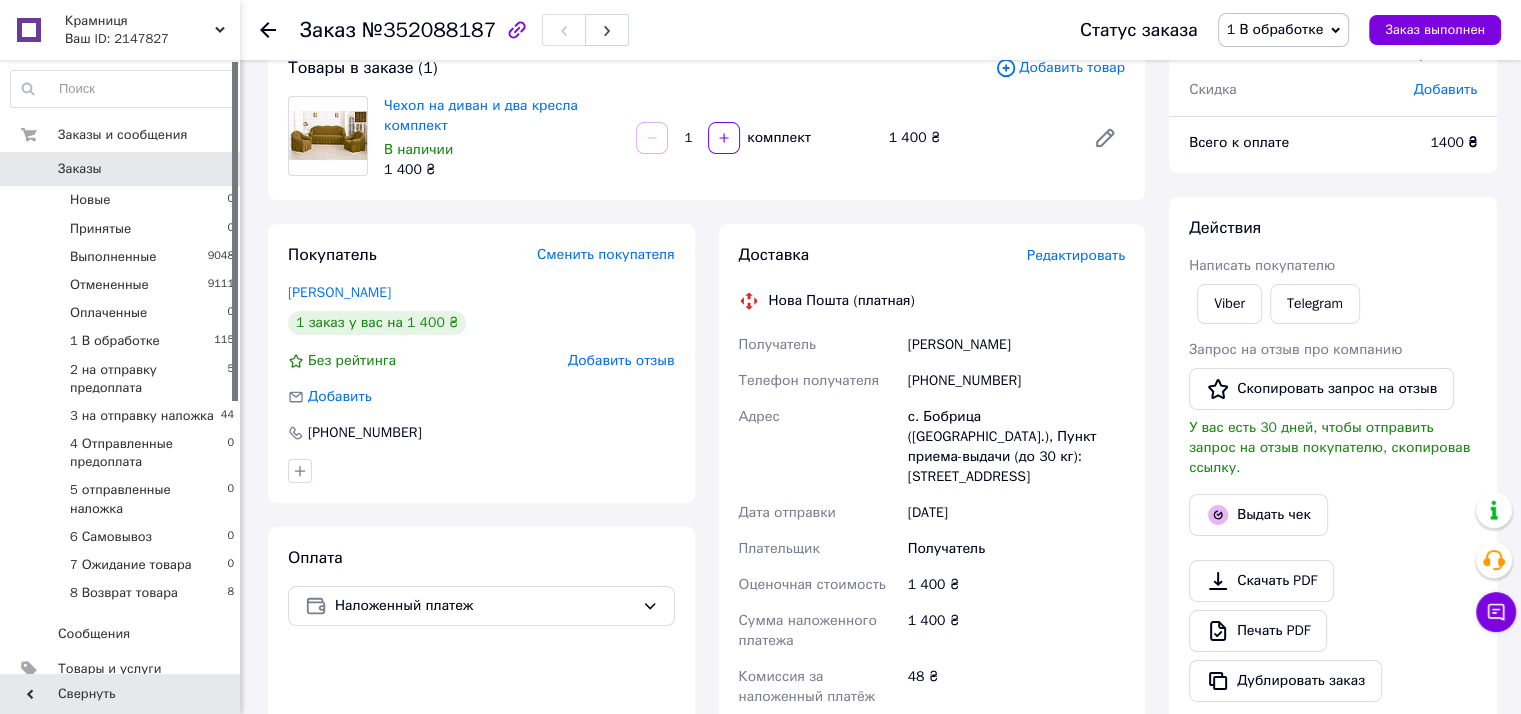 scroll, scrollTop: 0, scrollLeft: 0, axis: both 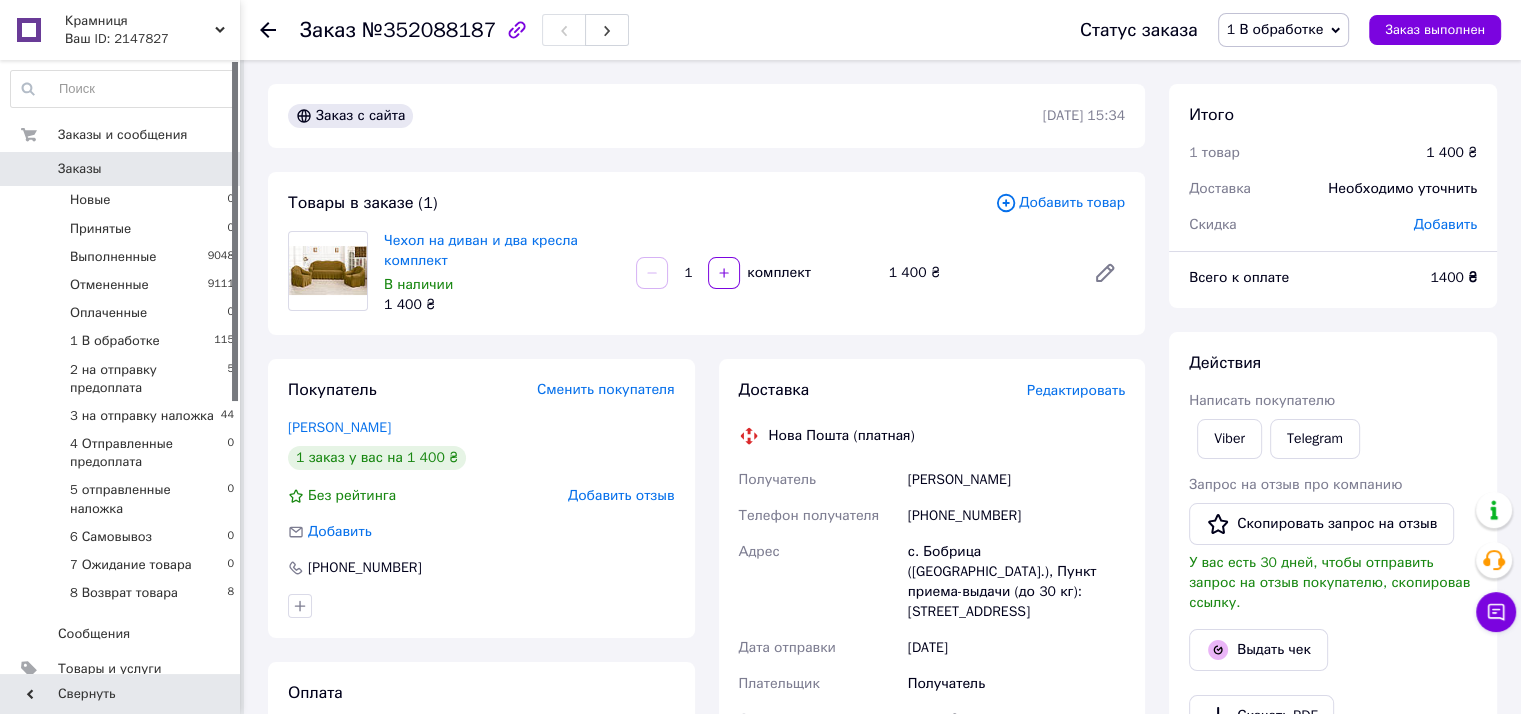 click on "Заказы 0" at bounding box center [123, 169] 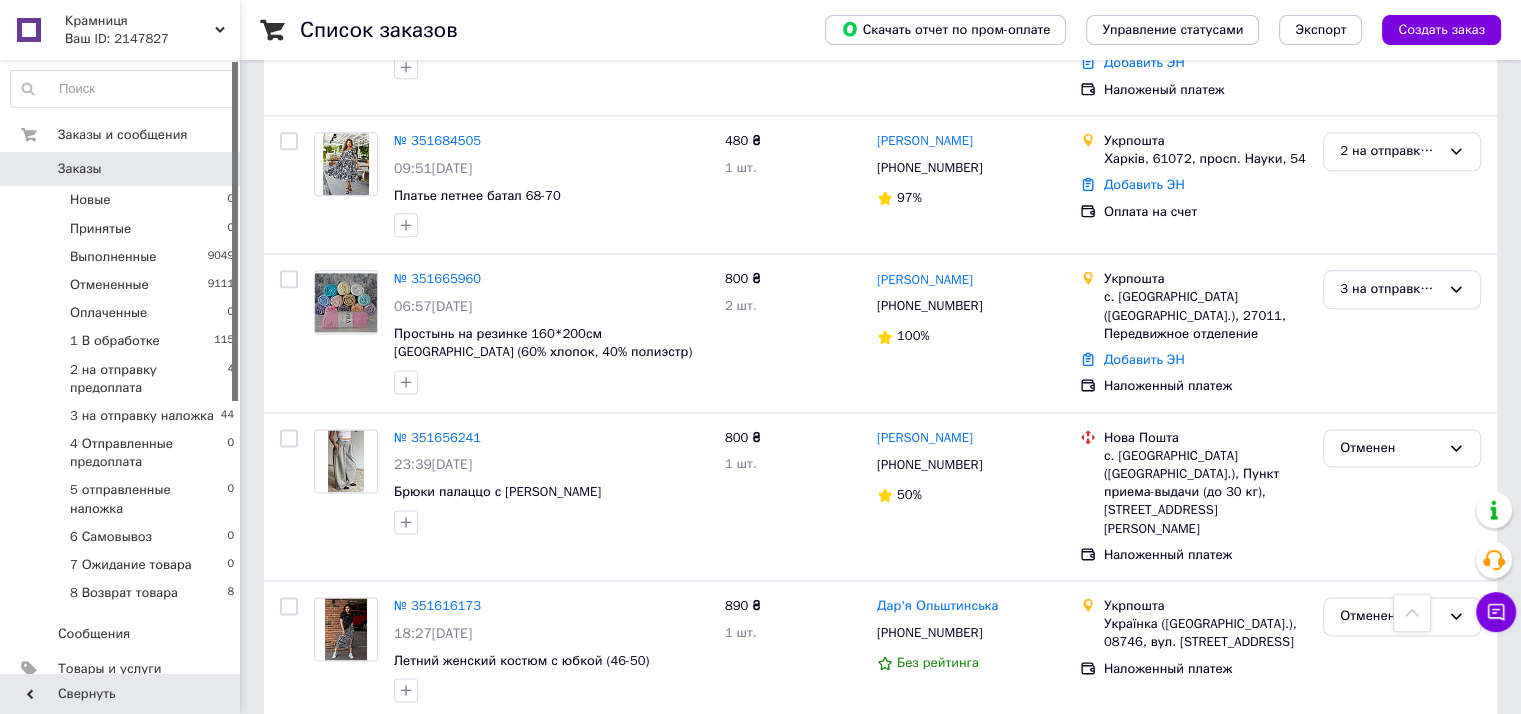 scroll, scrollTop: 2619, scrollLeft: 0, axis: vertical 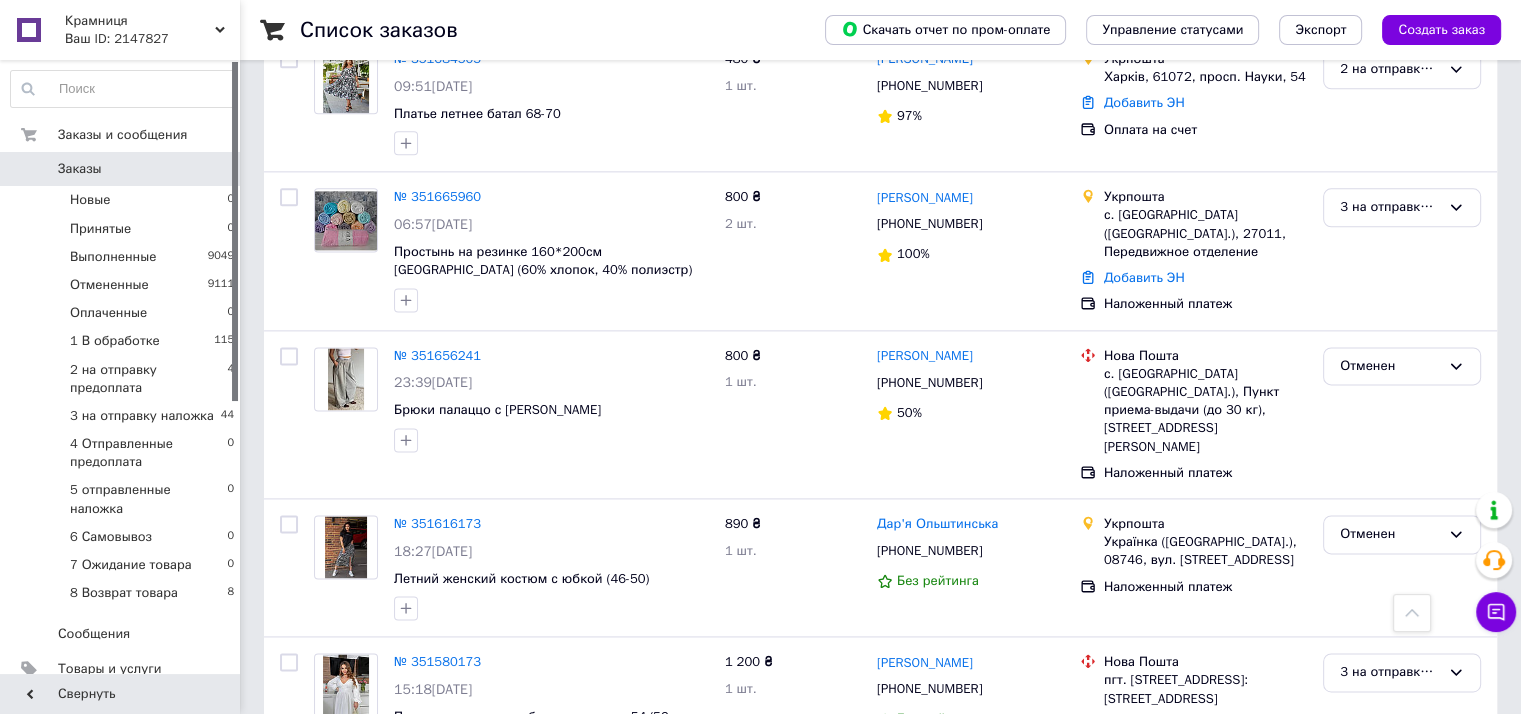 click on "2" at bounding box center (327, 821) 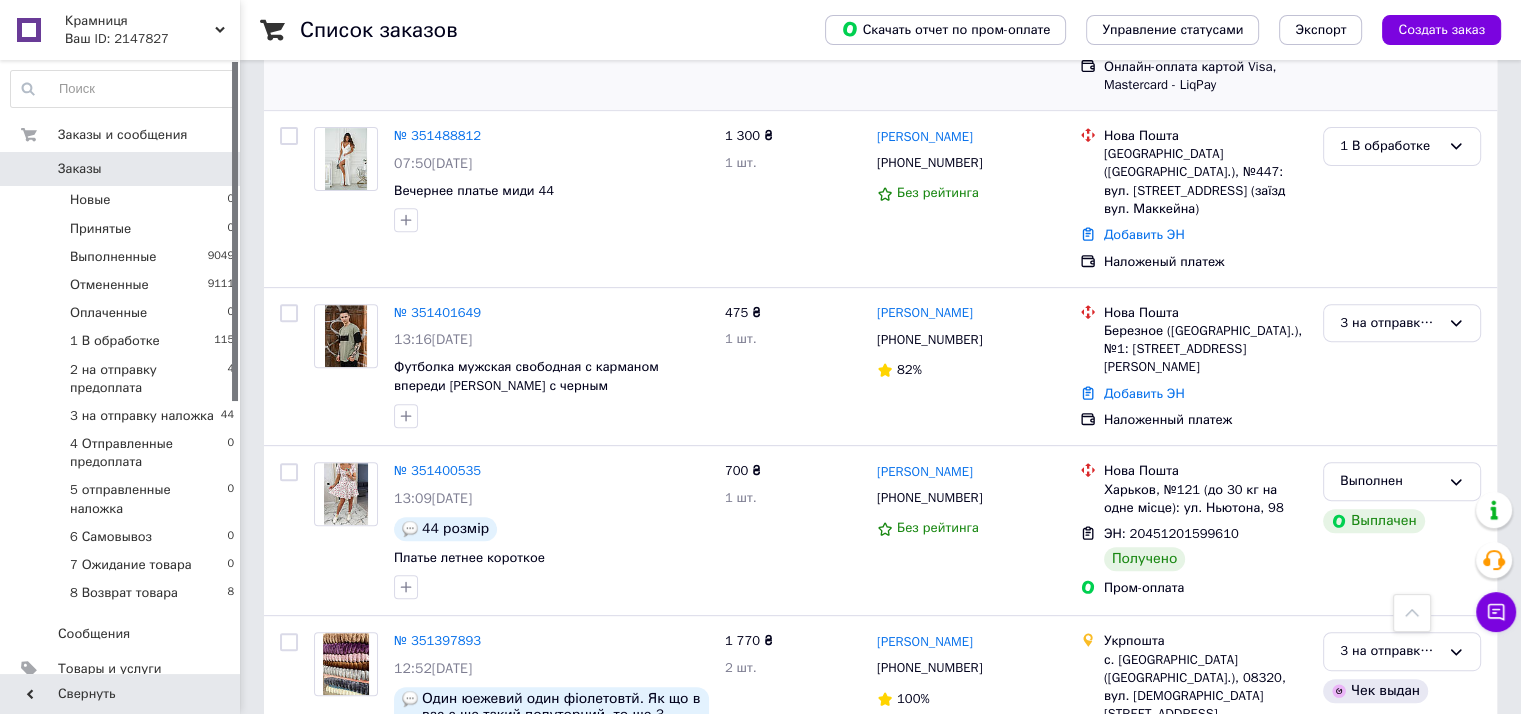 scroll, scrollTop: 800, scrollLeft: 0, axis: vertical 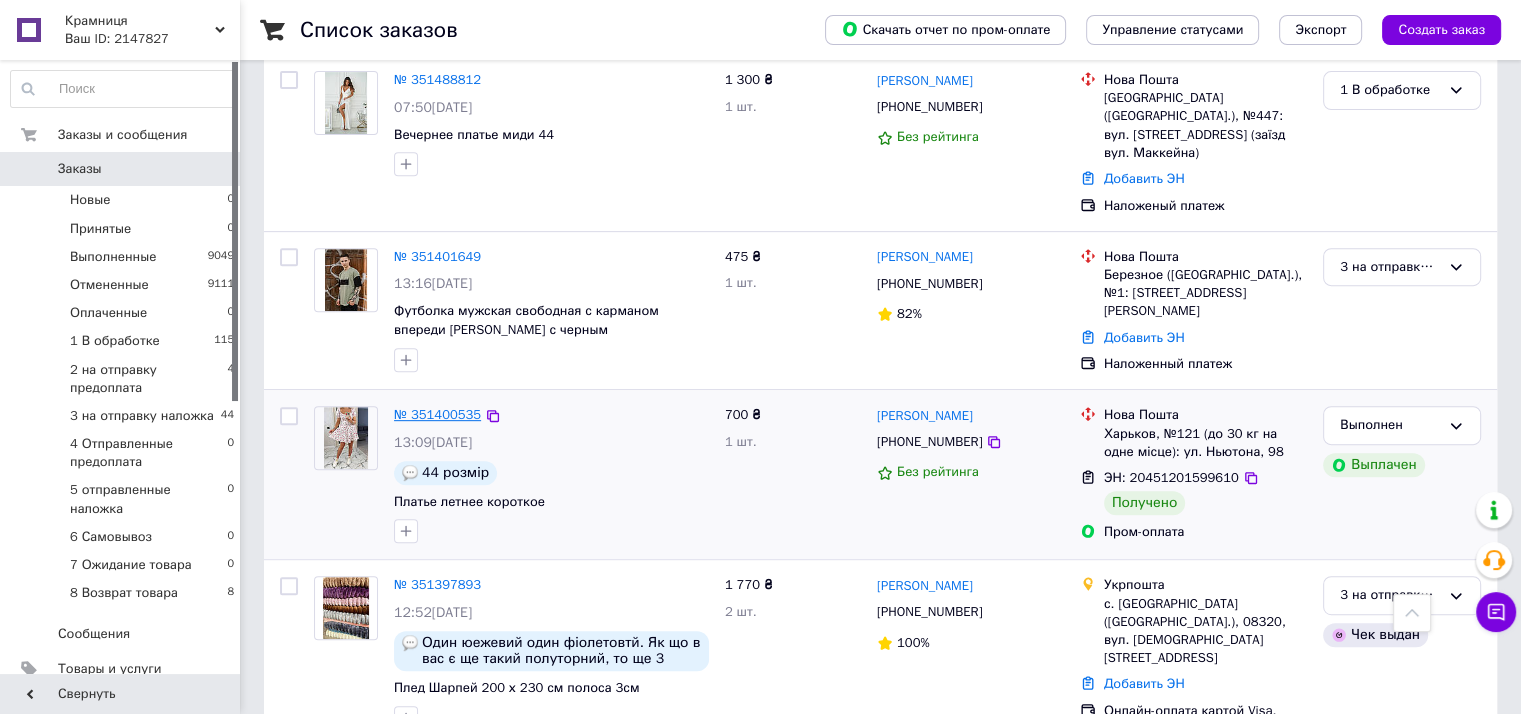 click on "№ 351400535" at bounding box center [437, 414] 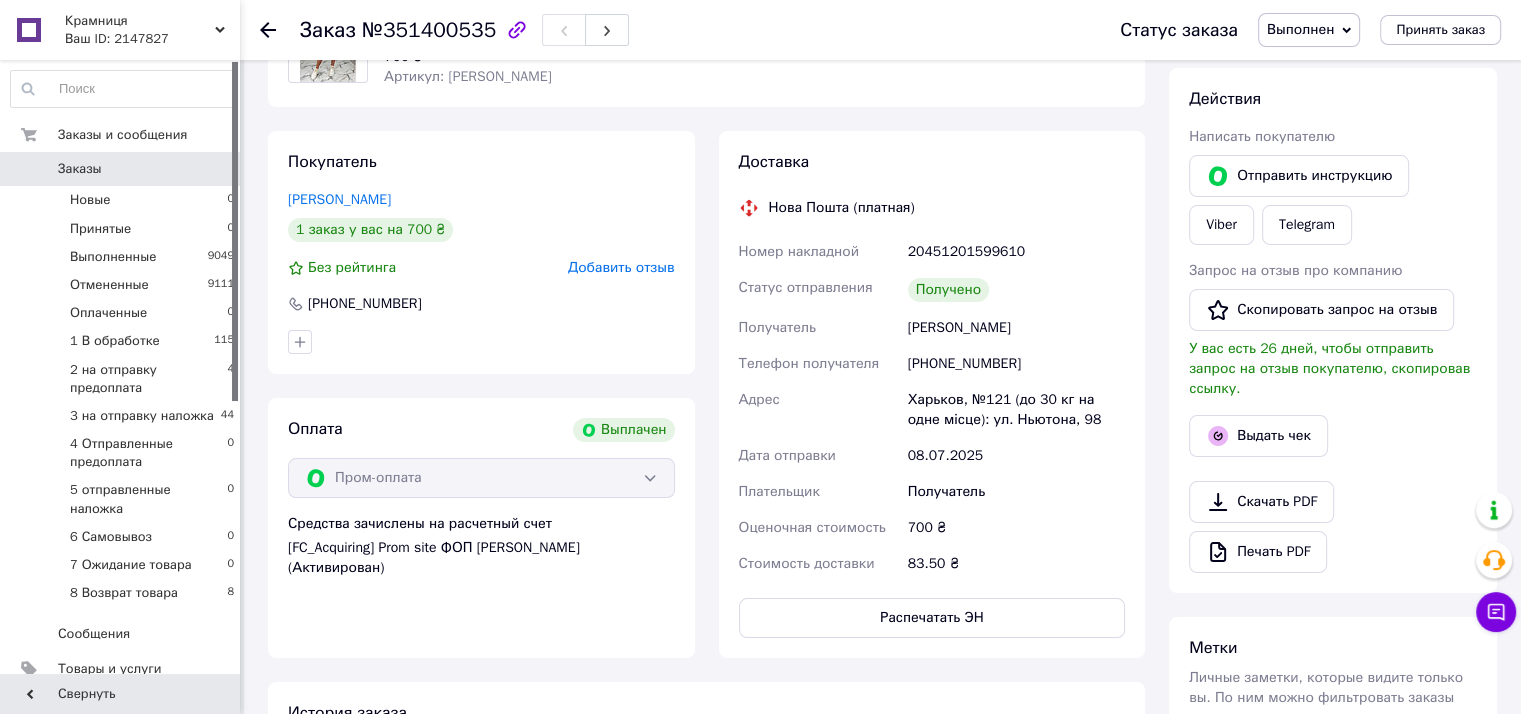 scroll, scrollTop: 200, scrollLeft: 0, axis: vertical 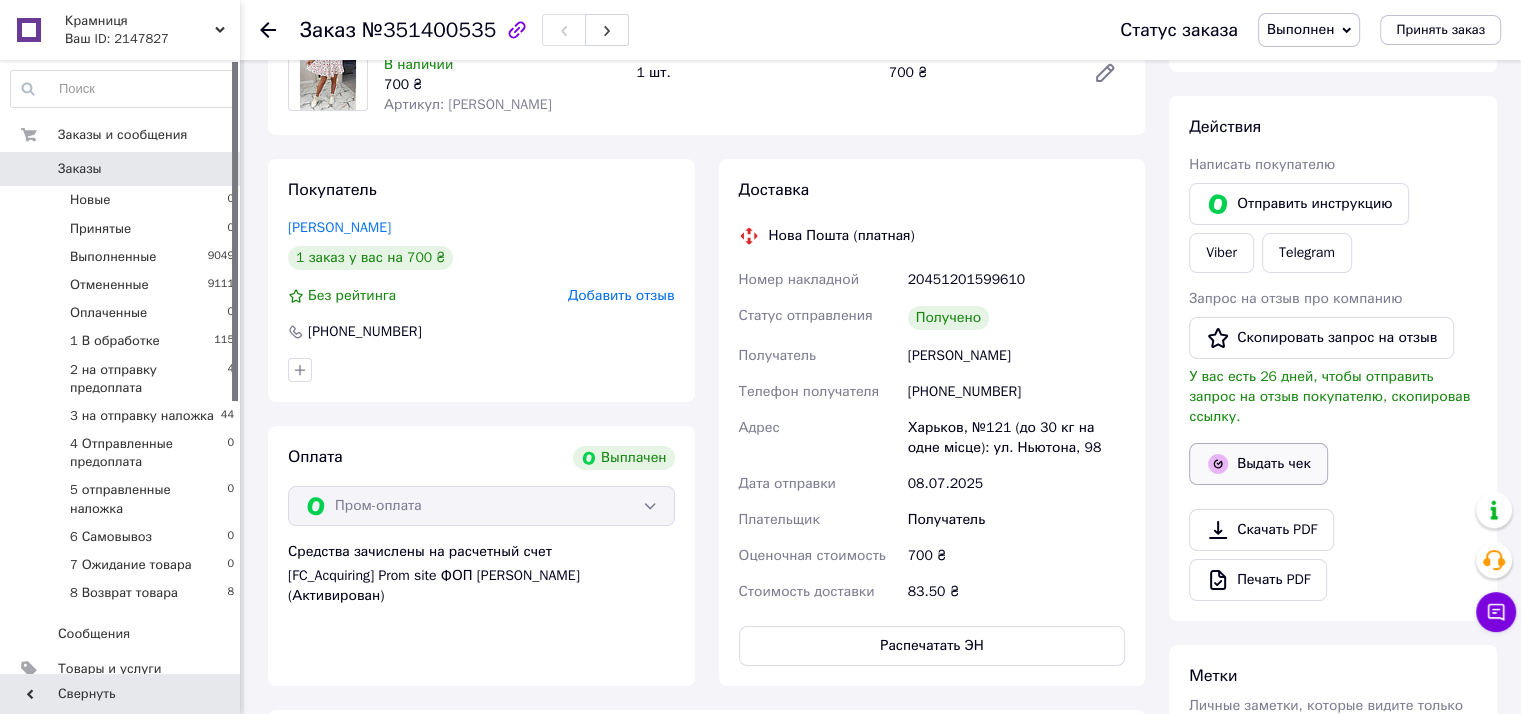 click on "Выдать чек" at bounding box center [1258, 464] 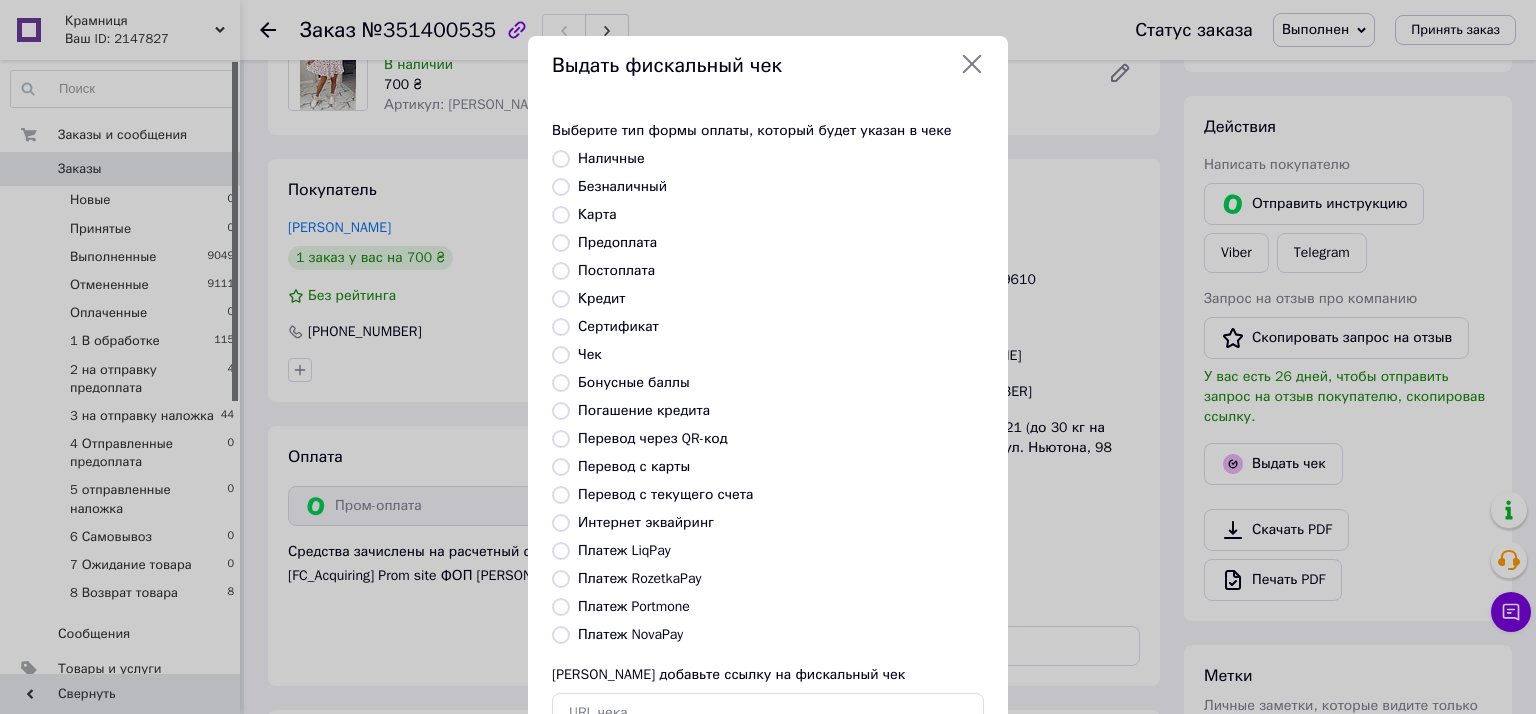 click 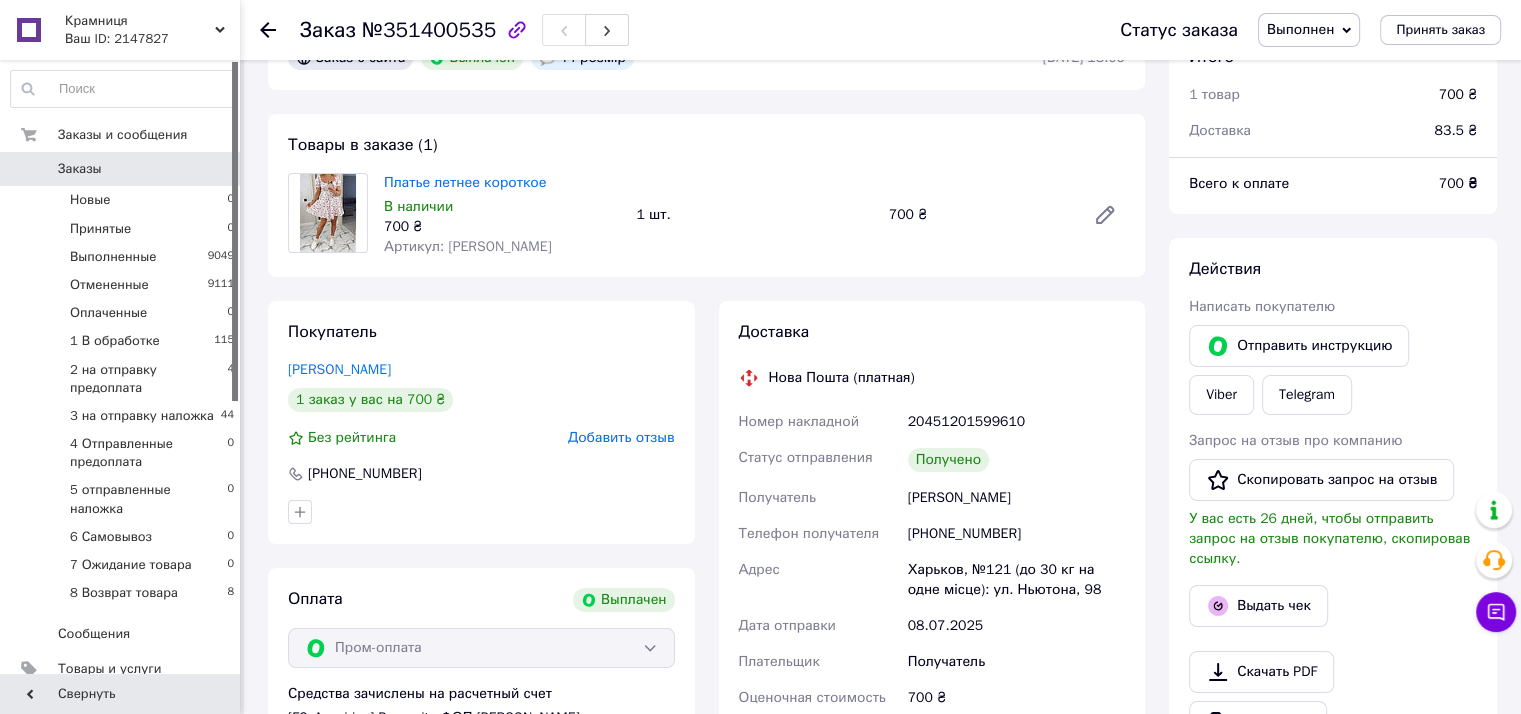 scroll, scrollTop: 0, scrollLeft: 0, axis: both 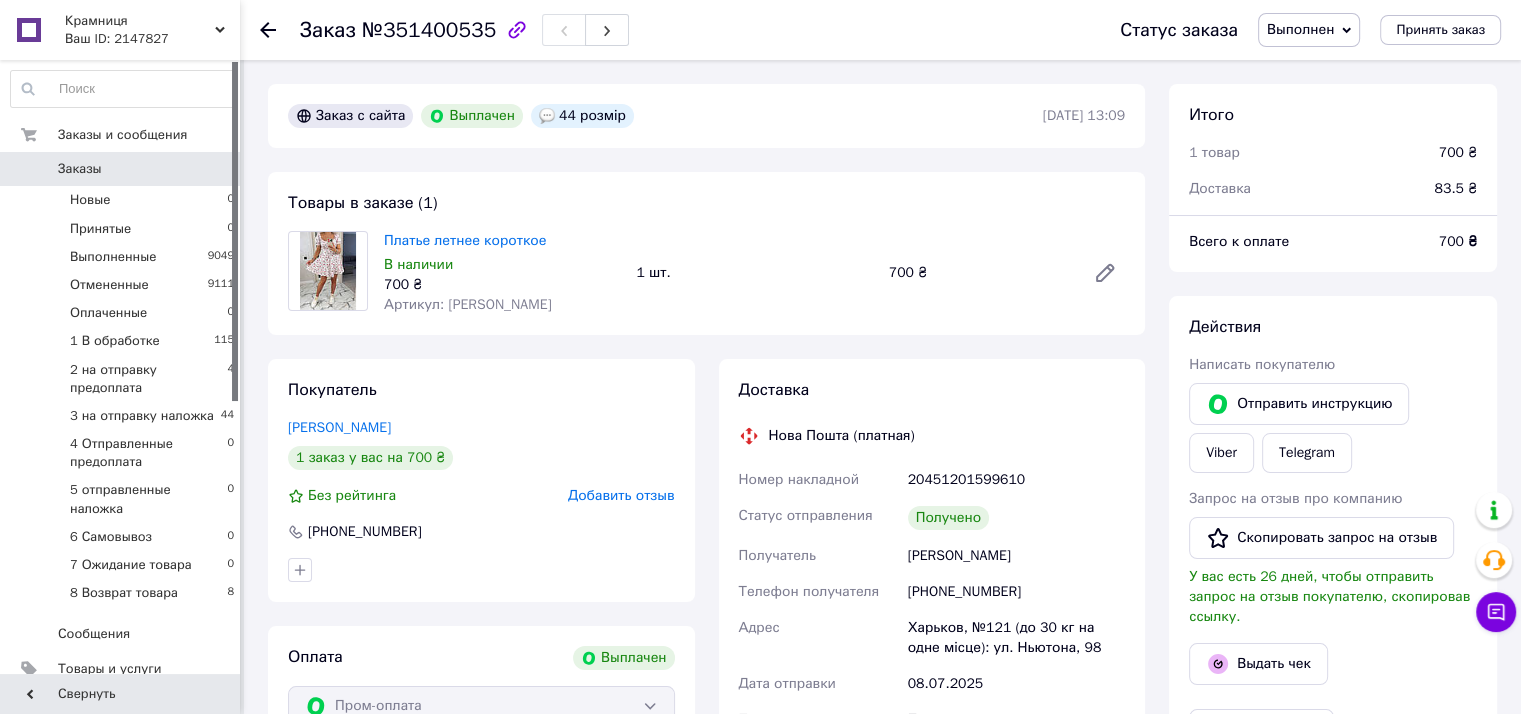 click on "Заказы" at bounding box center (80, 169) 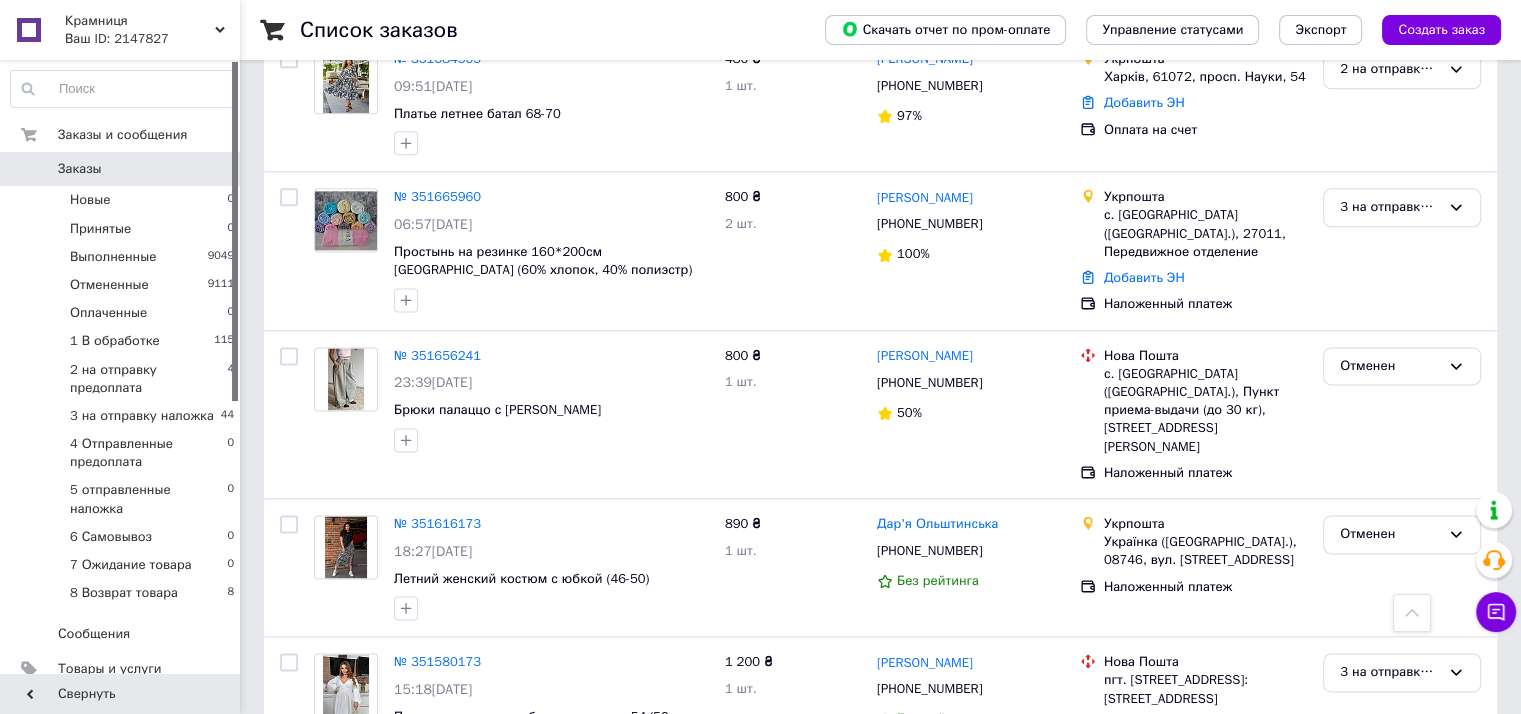 scroll, scrollTop: 2419, scrollLeft: 0, axis: vertical 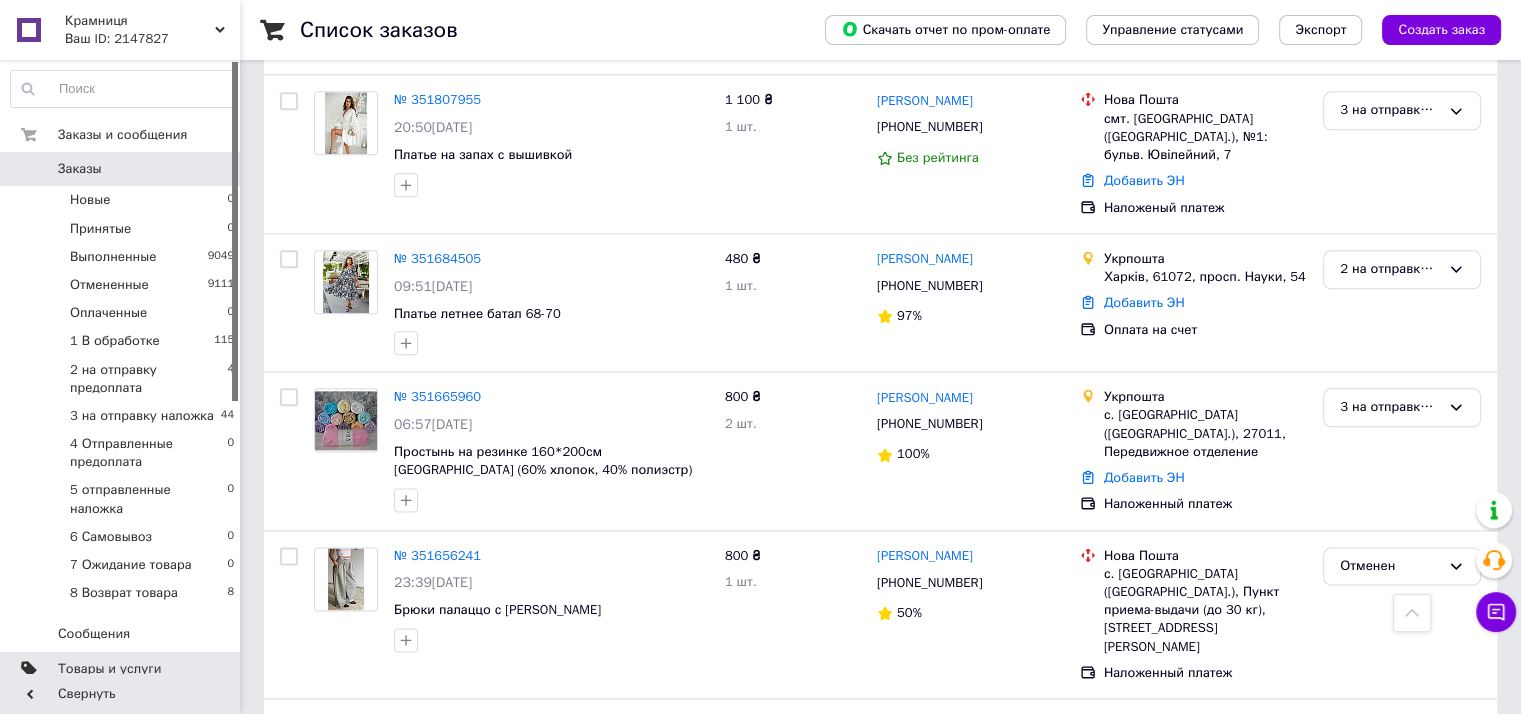 click on "Товары и услуги" at bounding box center [110, 669] 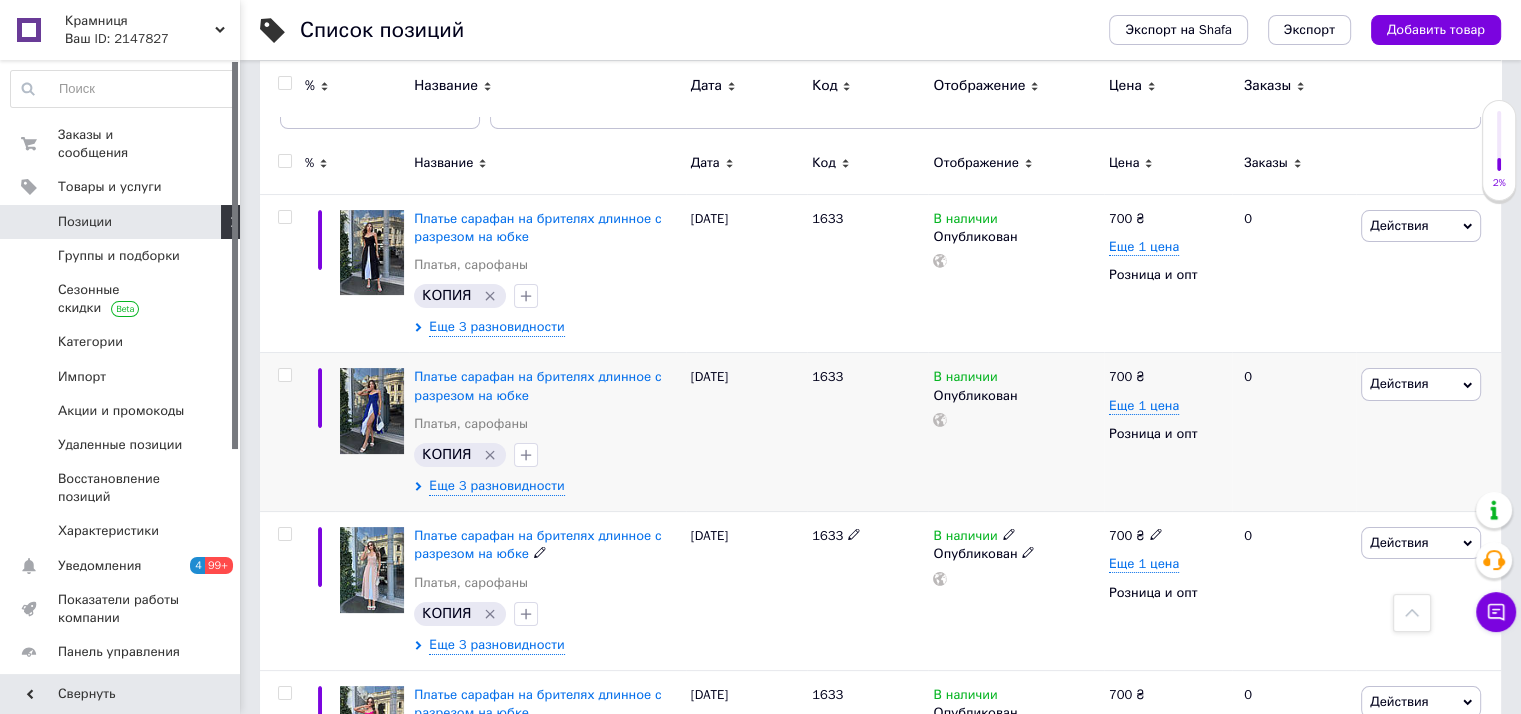 scroll, scrollTop: 0, scrollLeft: 0, axis: both 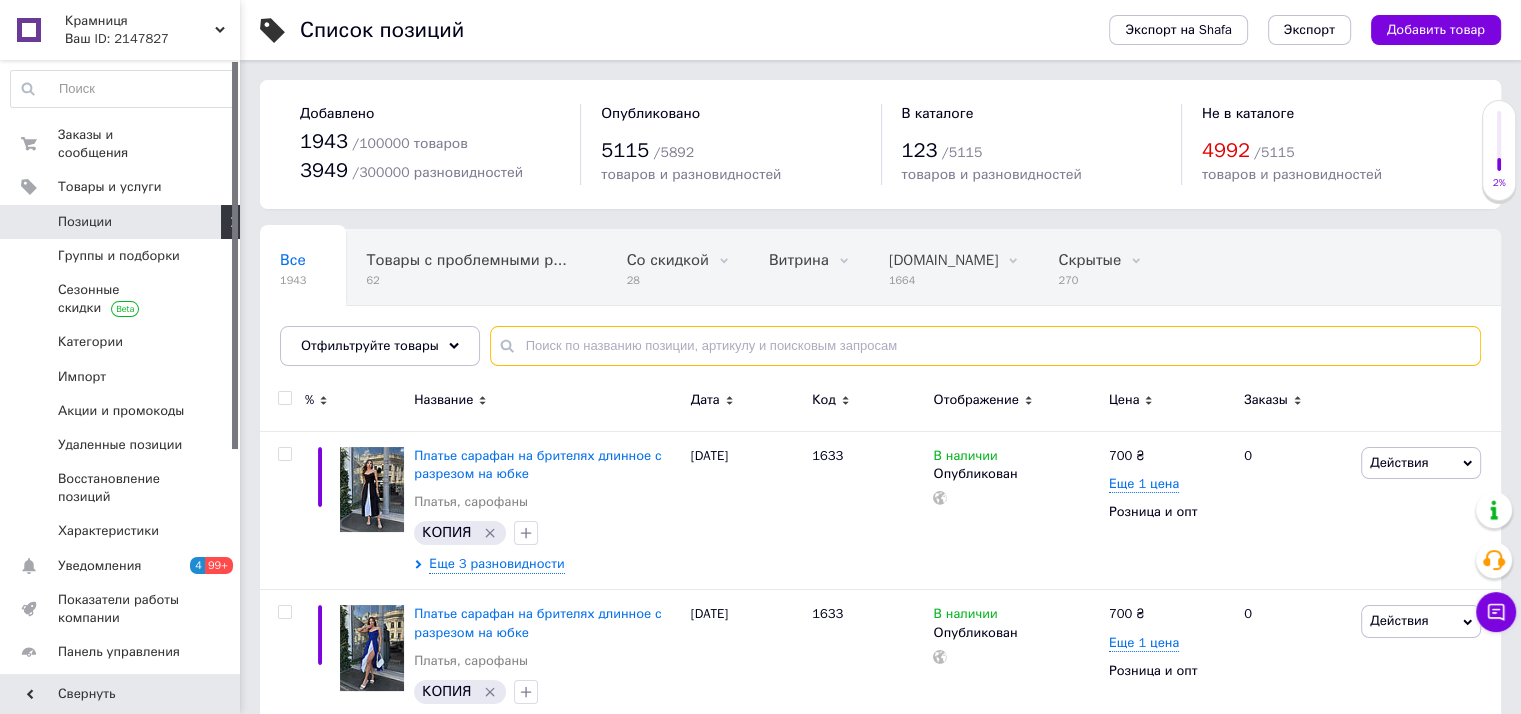 click at bounding box center [985, 346] 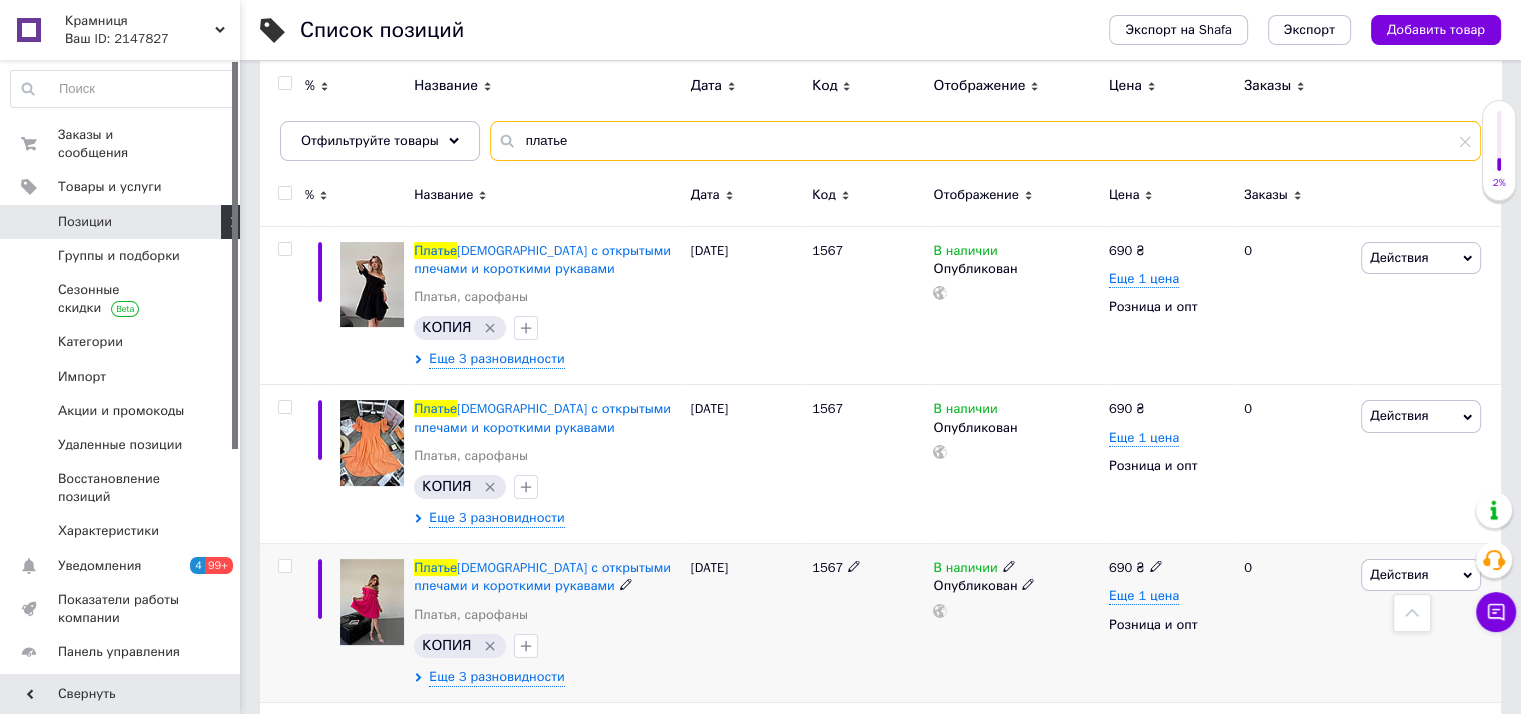 scroll, scrollTop: 0, scrollLeft: 0, axis: both 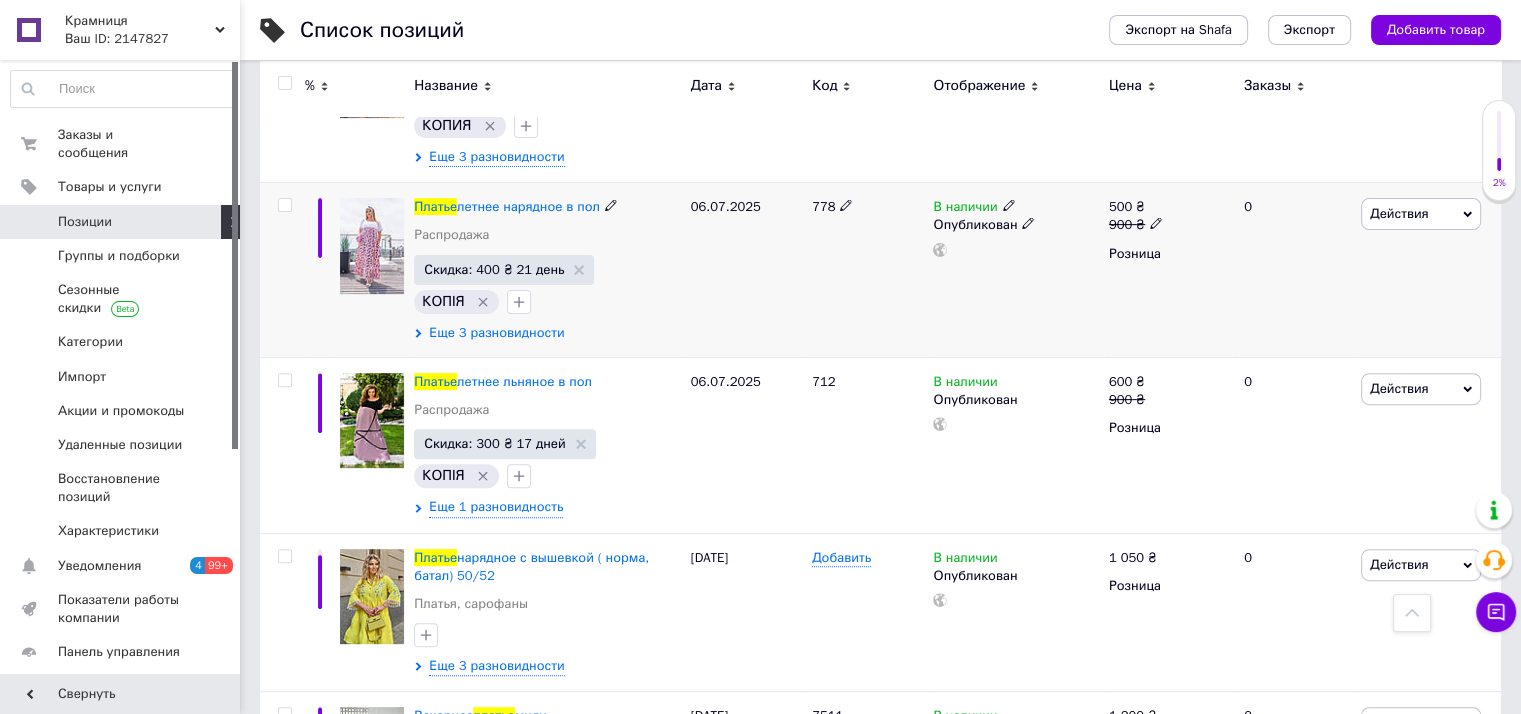 type on "платье" 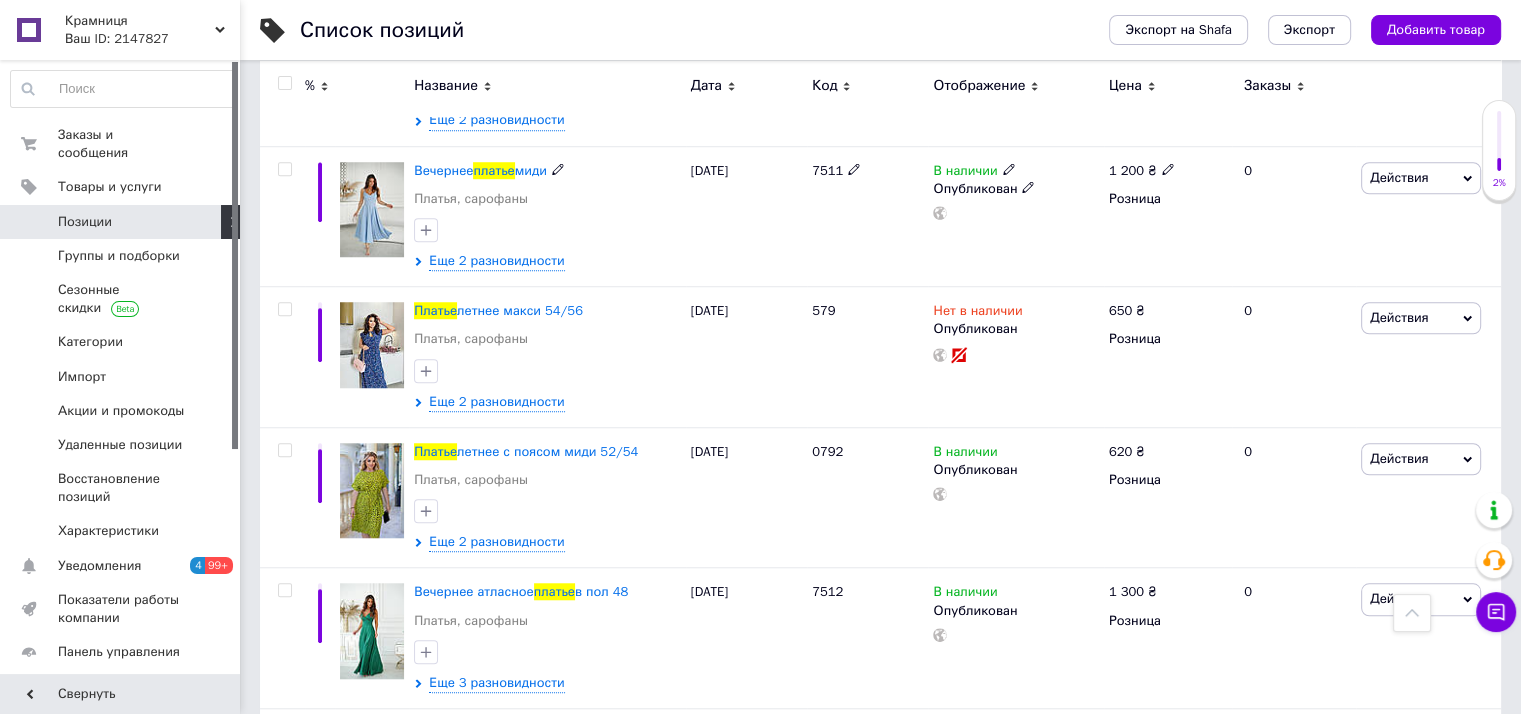 scroll, scrollTop: 1600, scrollLeft: 0, axis: vertical 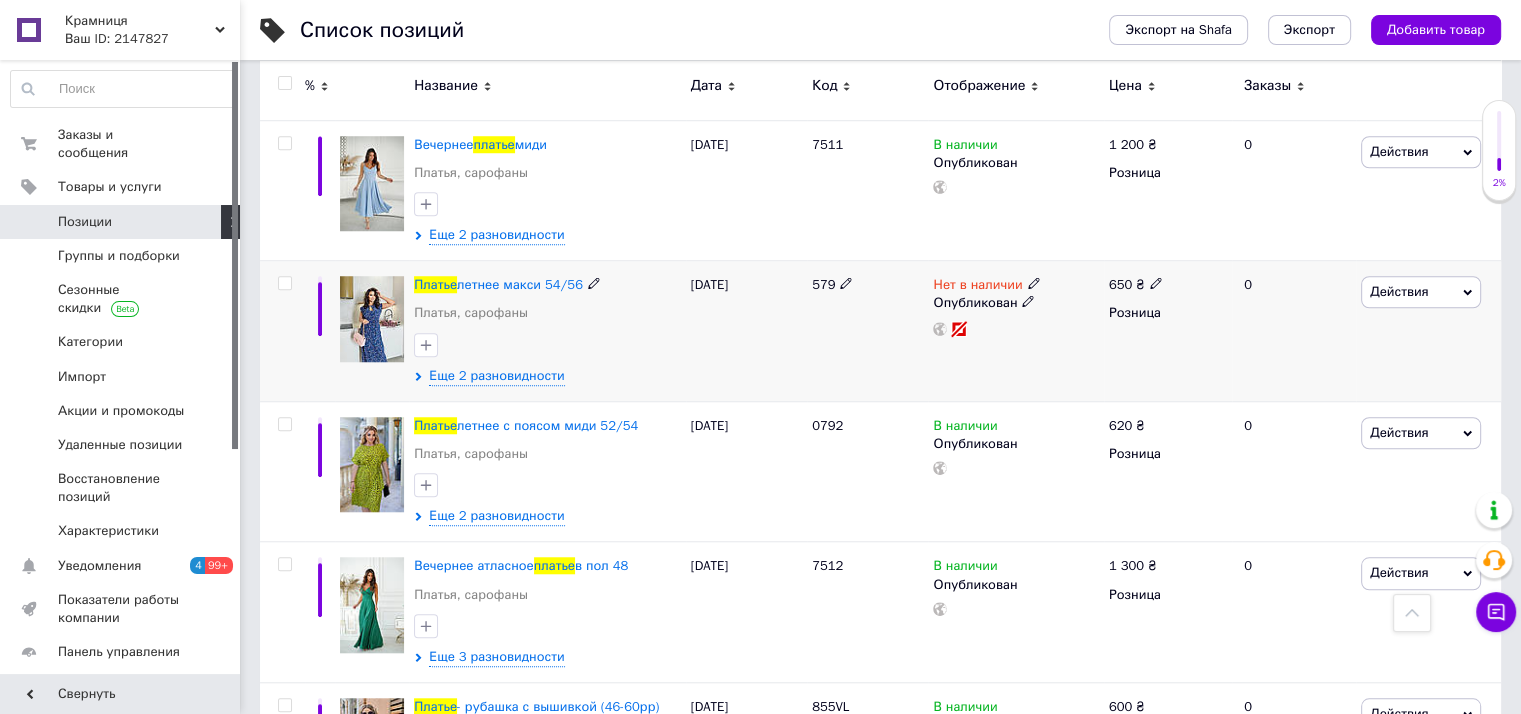 click on "Действия" at bounding box center [1399, 291] 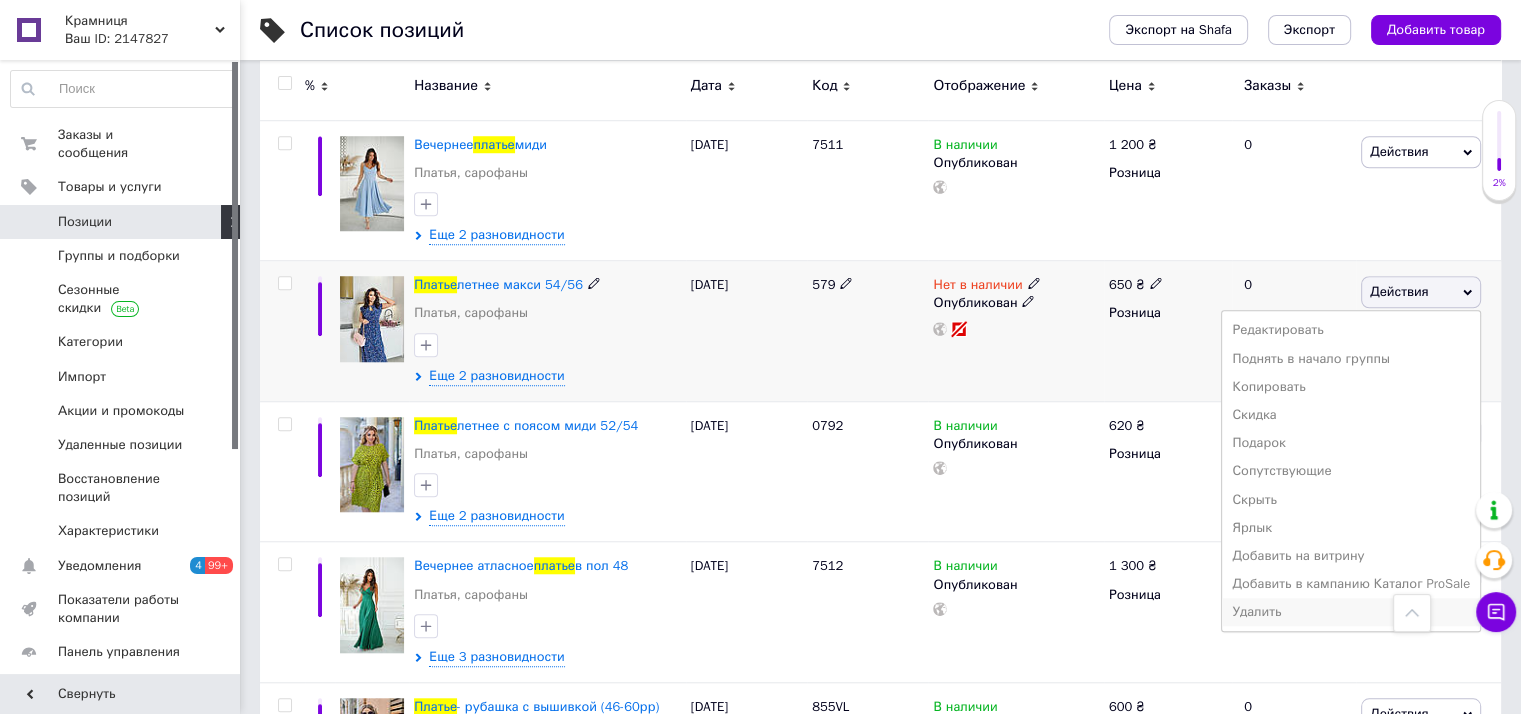 click on "Удалить" at bounding box center [1351, 612] 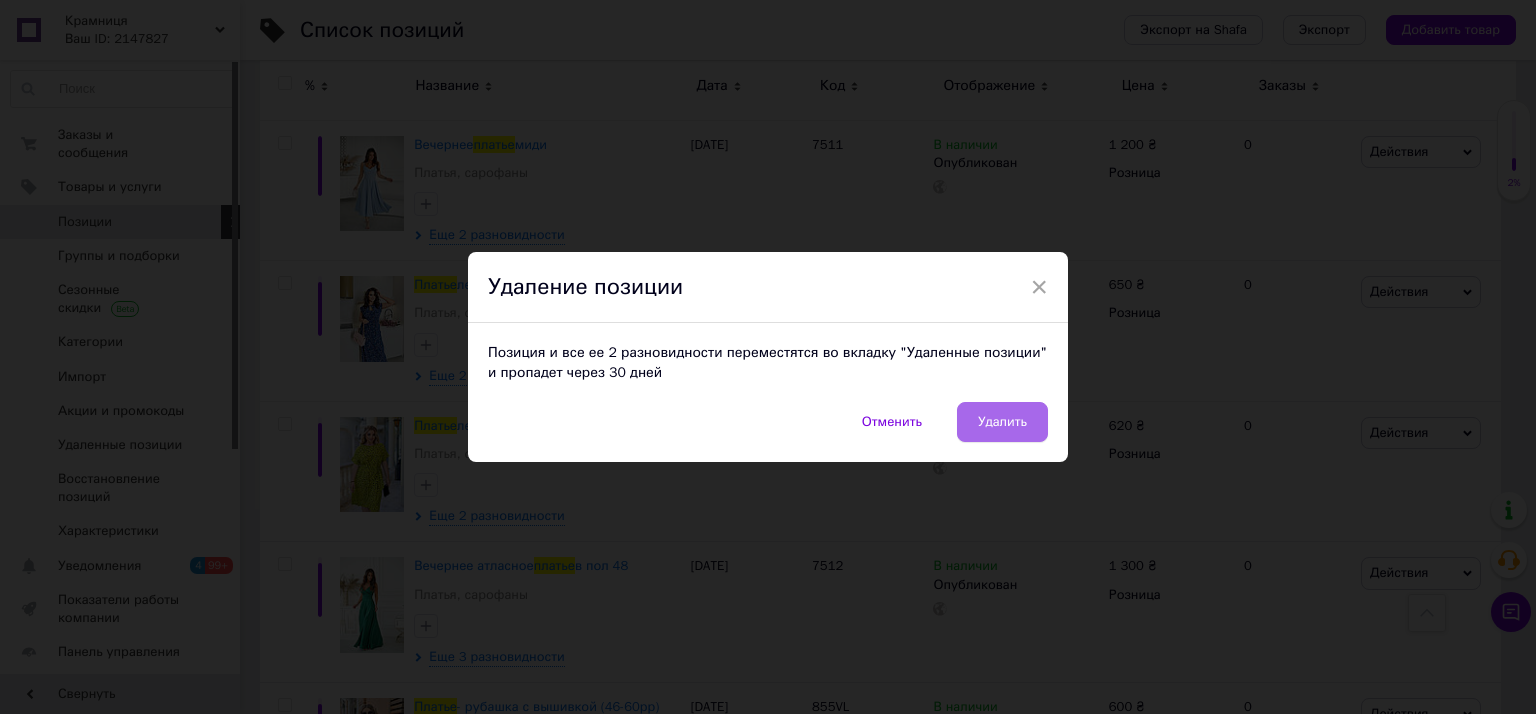 click on "Удалить" at bounding box center (1002, 422) 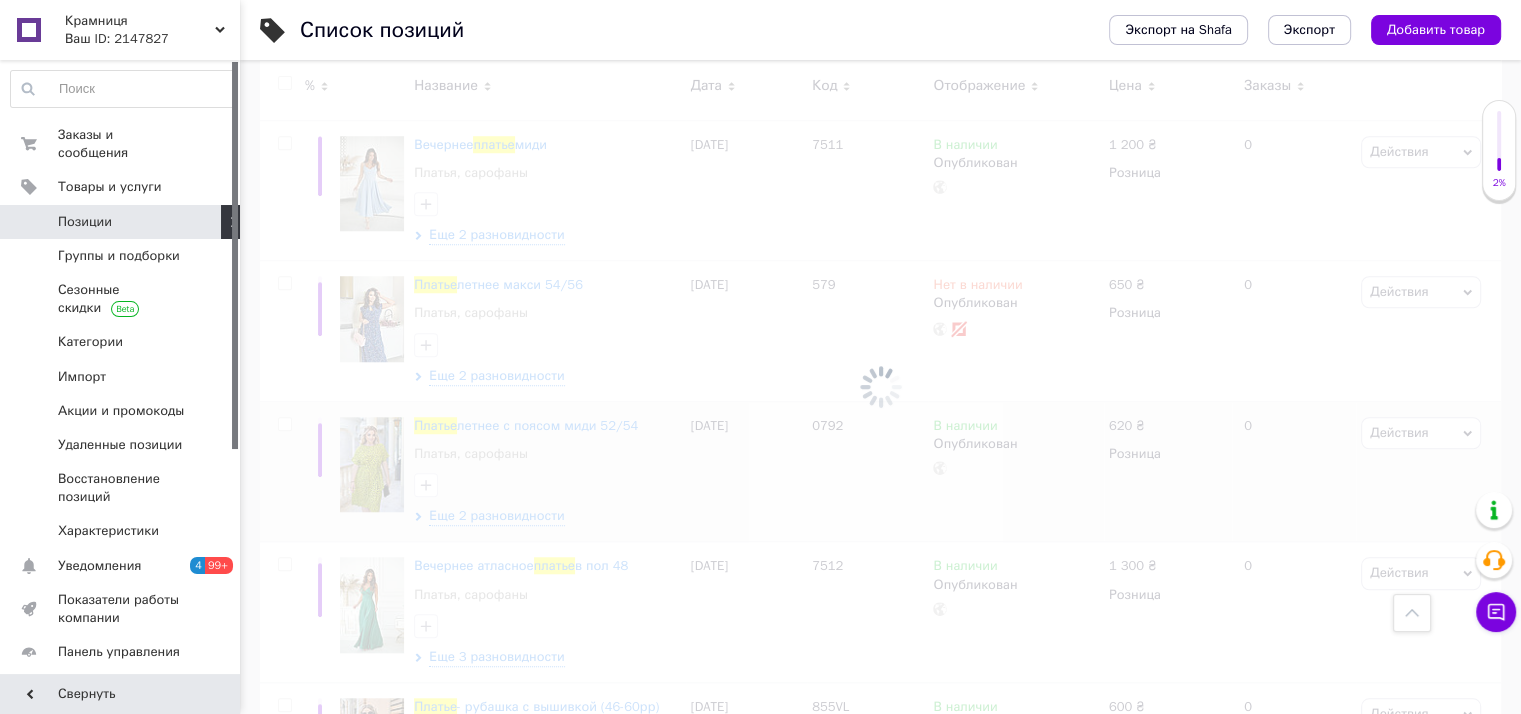 scroll, scrollTop: 1313, scrollLeft: 0, axis: vertical 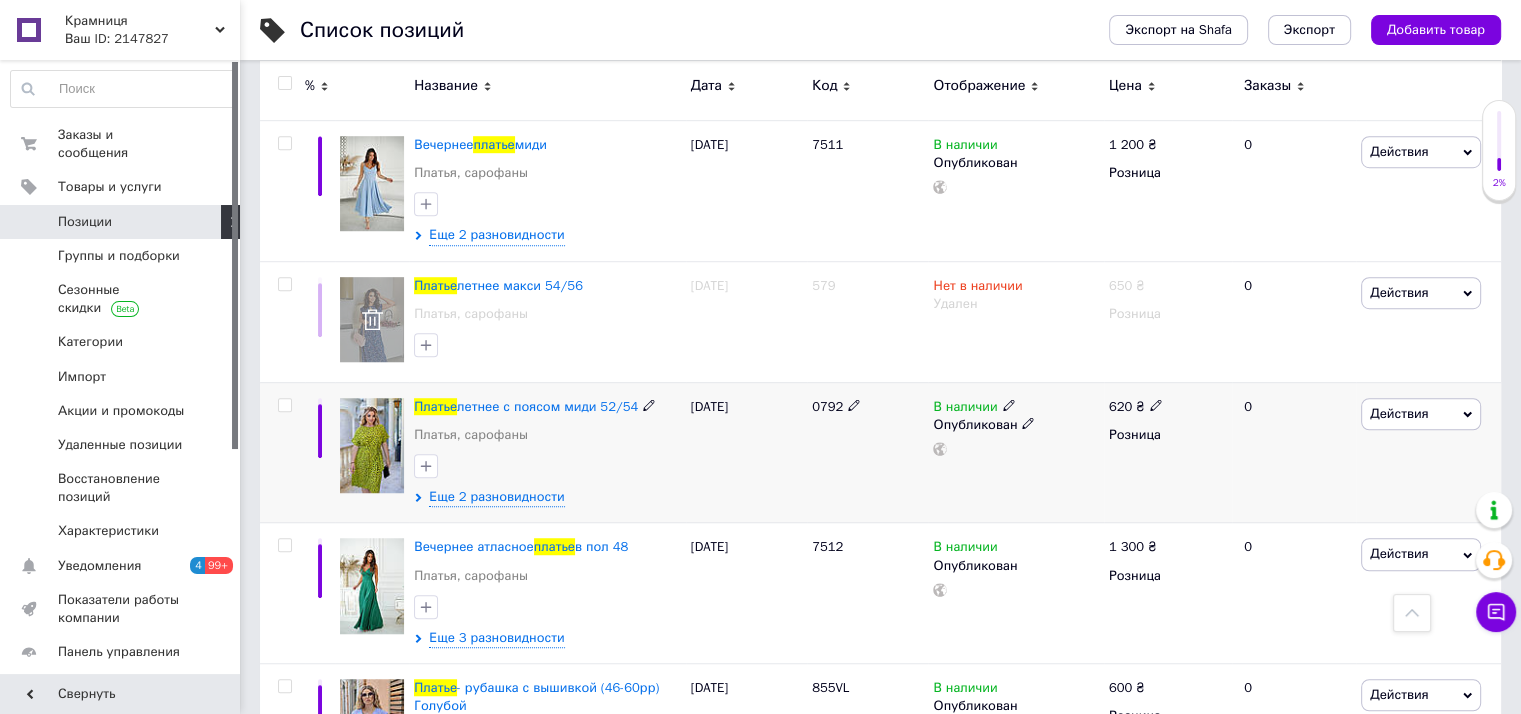 click at bounding box center (547, 466) 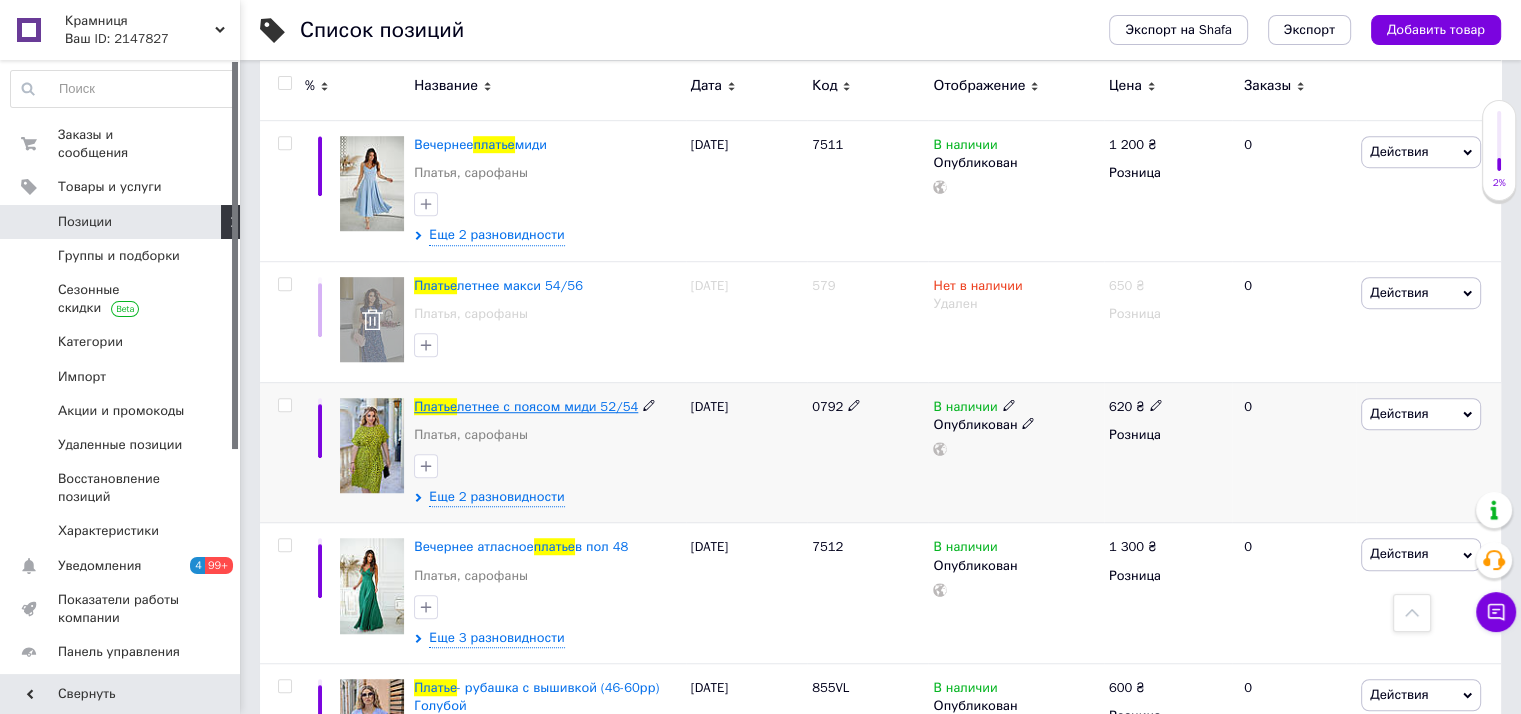 click on "летнее с поясом миди 52/54" at bounding box center [547, 406] 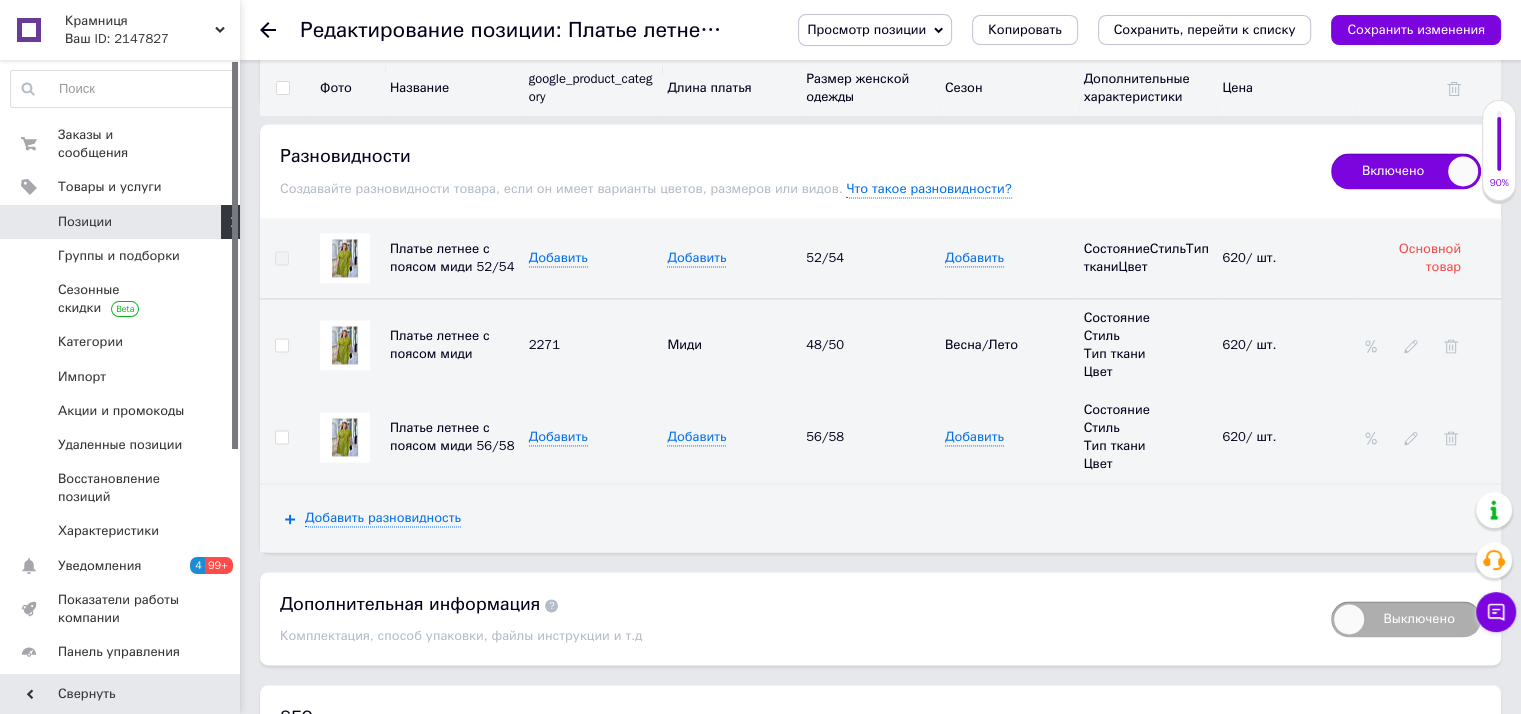 scroll, scrollTop: 2812, scrollLeft: 0, axis: vertical 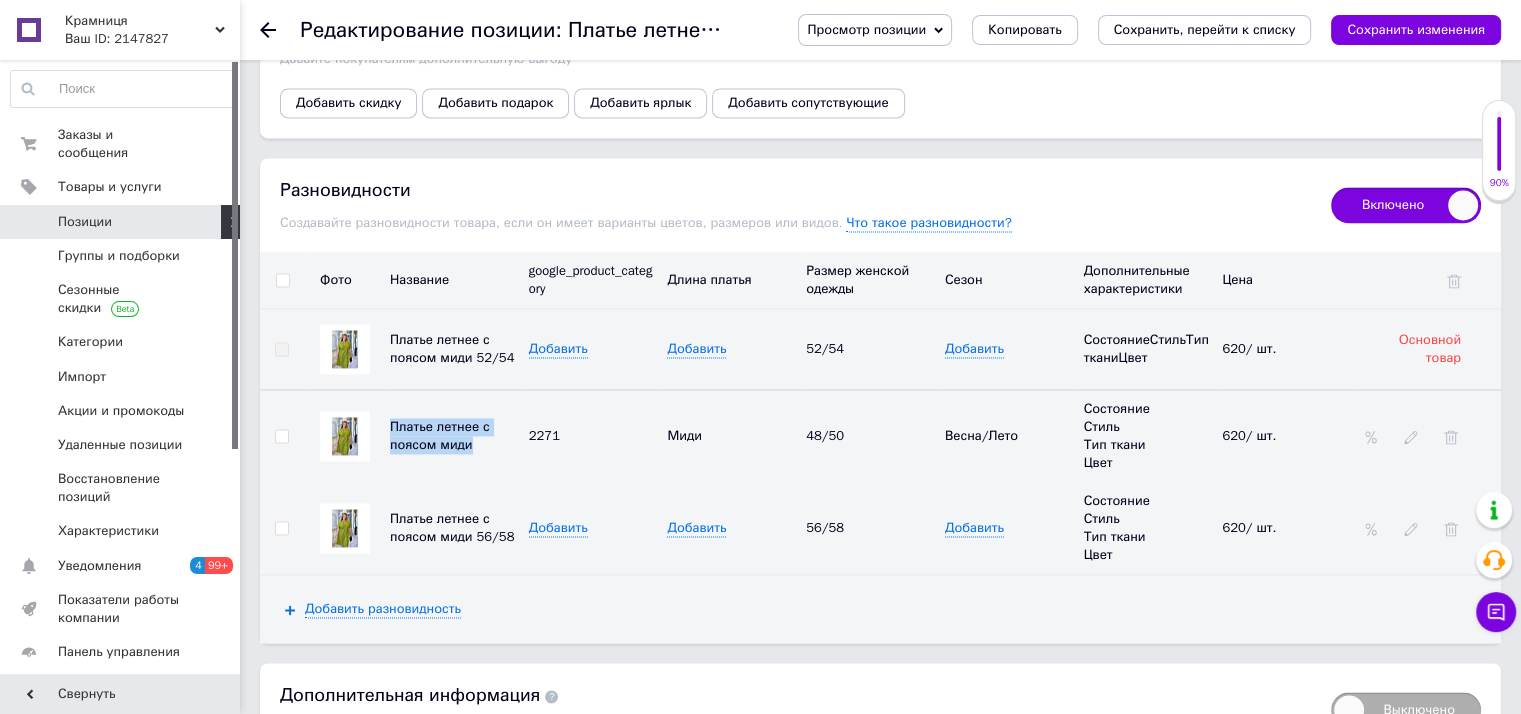 drag, startPoint x: 387, startPoint y: 415, endPoint x: 491, endPoint y: 435, distance: 105.90562 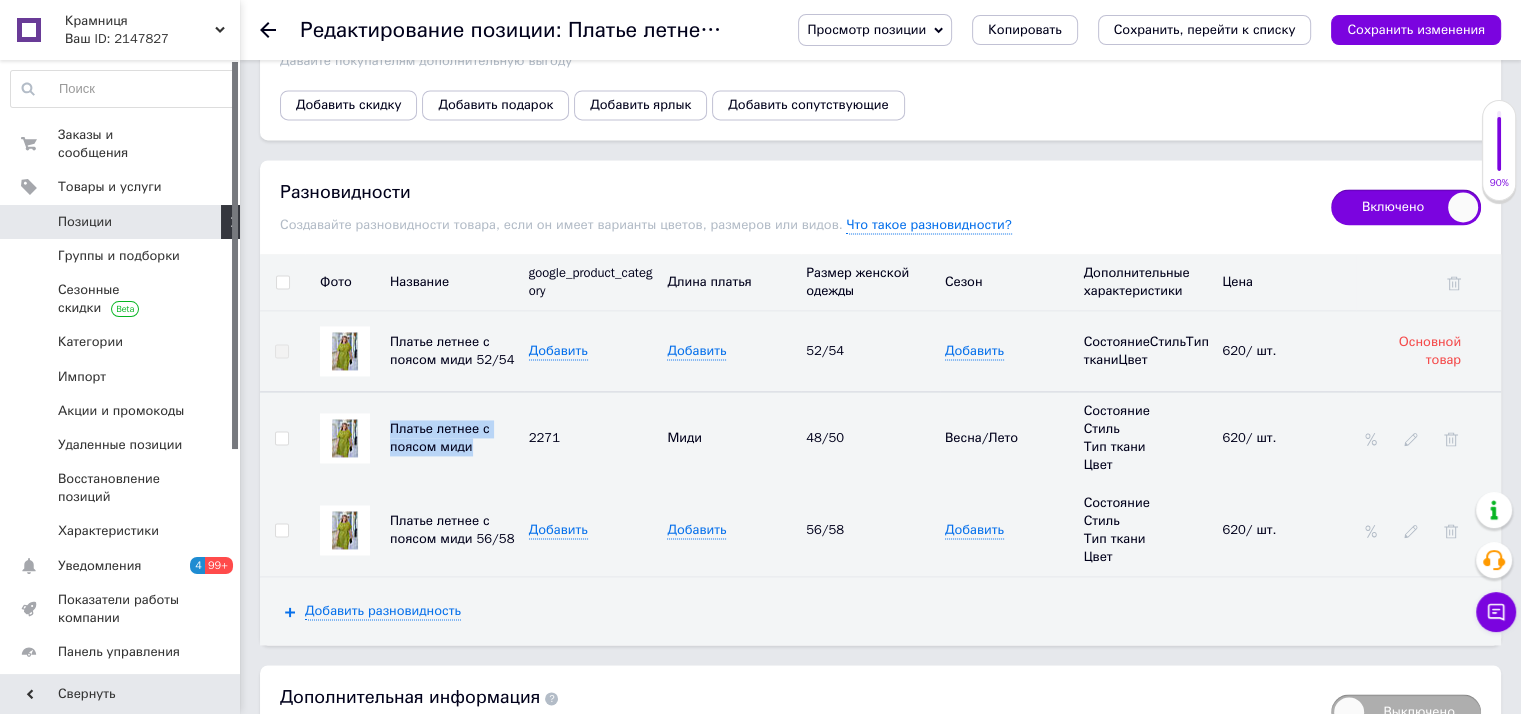 scroll, scrollTop: 2812, scrollLeft: 0, axis: vertical 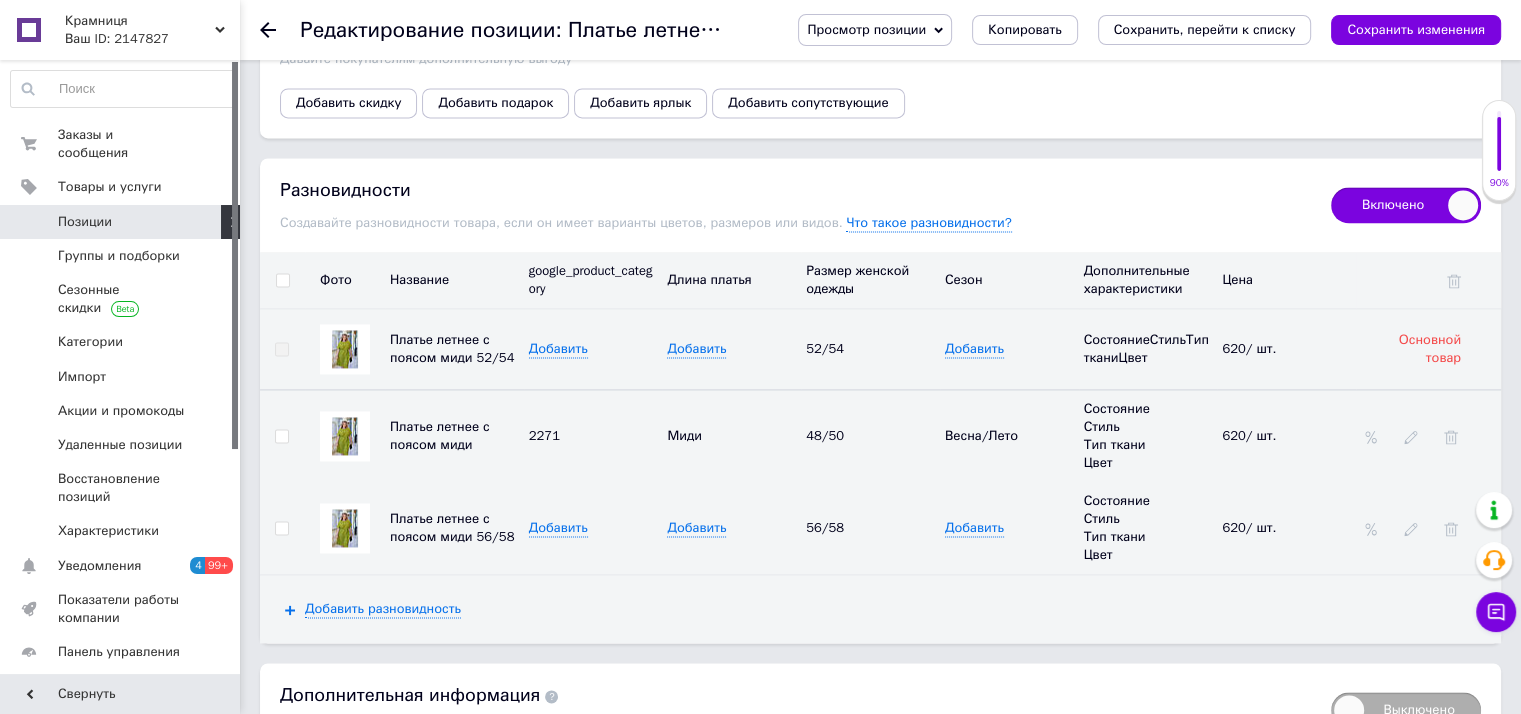click at bounding box center (1451, 436) 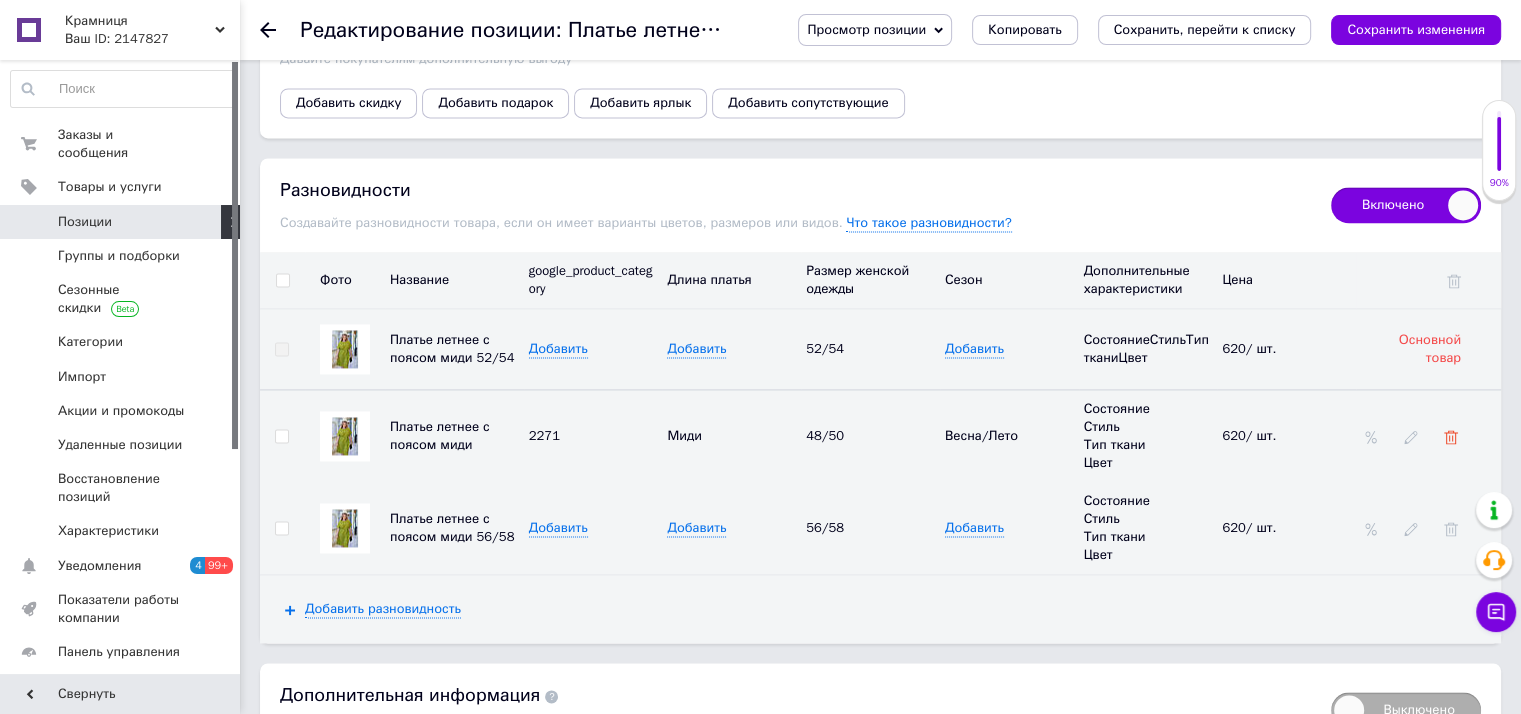 click 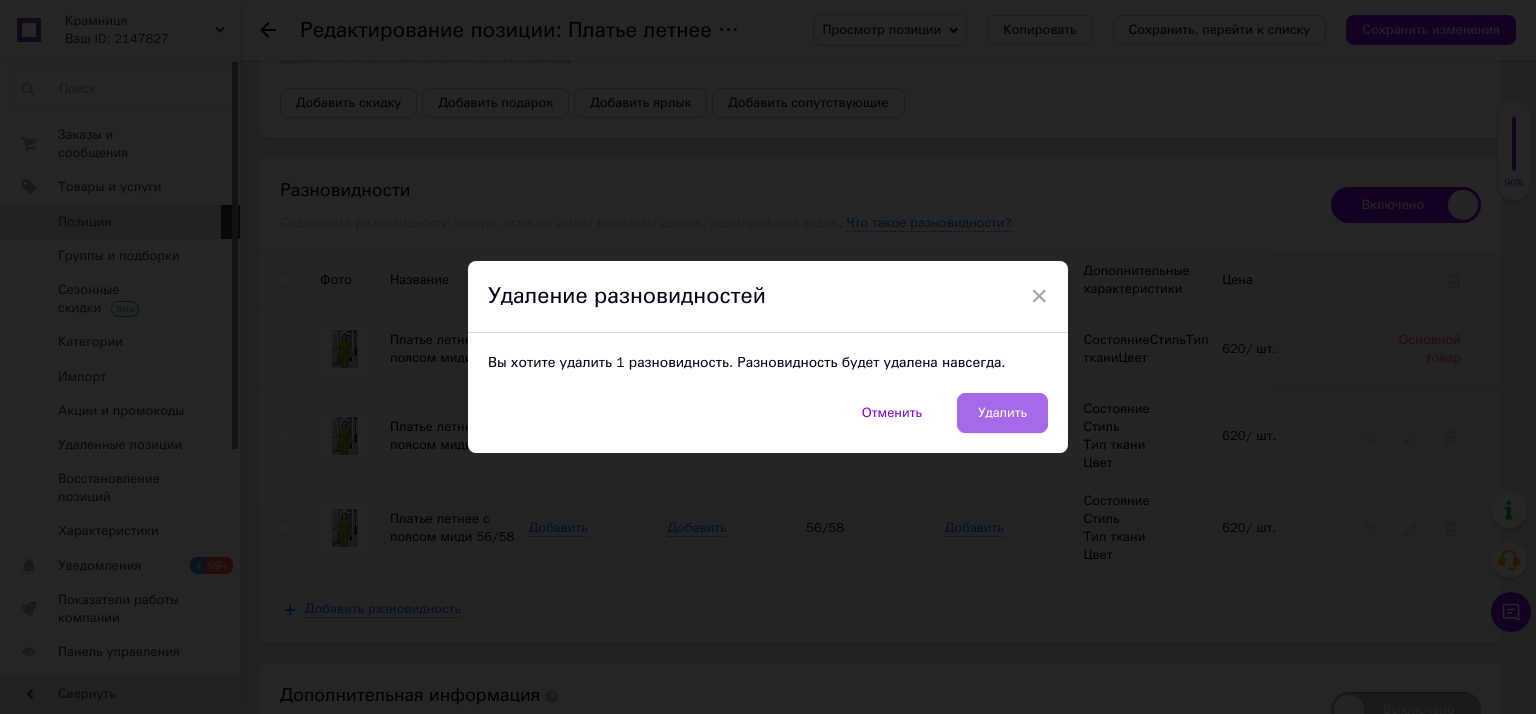 click on "Удалить" at bounding box center [1002, 413] 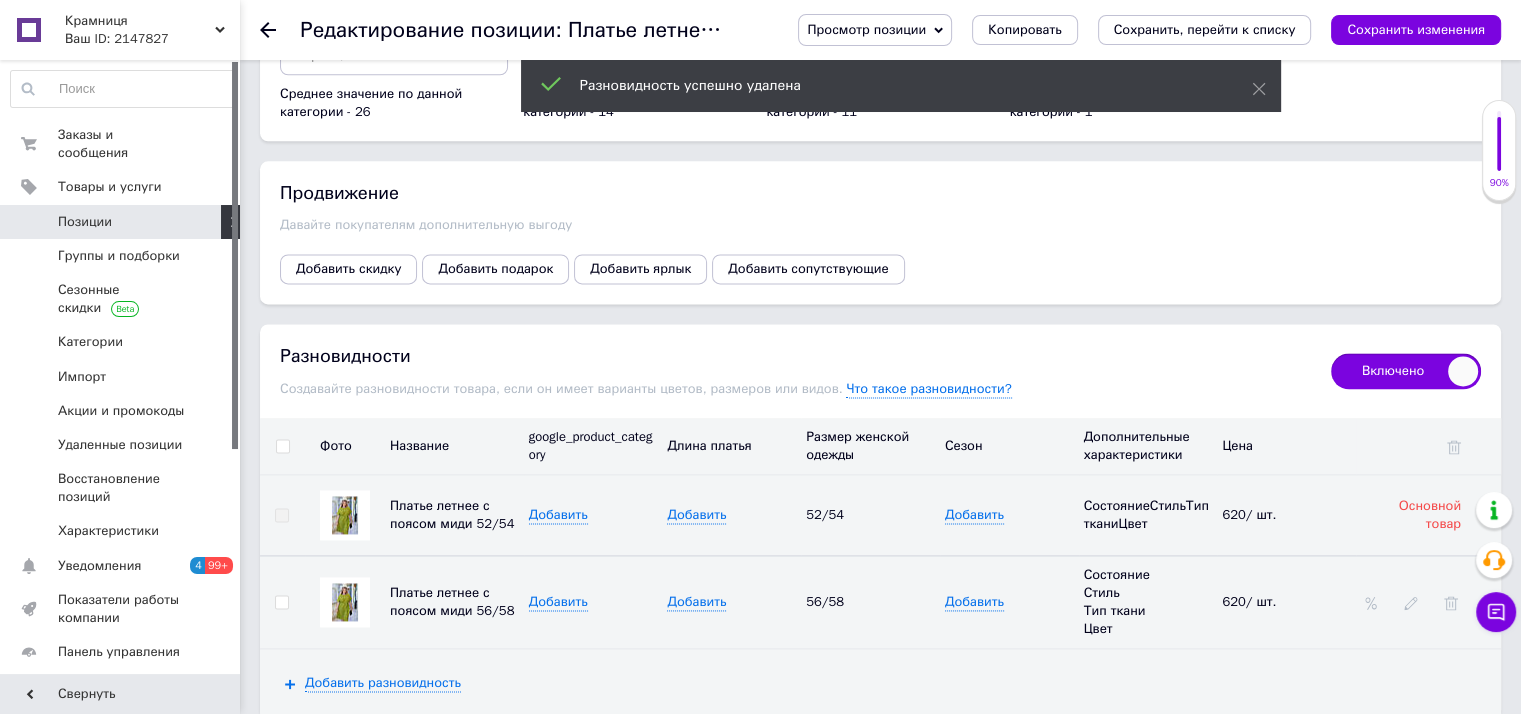 scroll, scrollTop: 2612, scrollLeft: 0, axis: vertical 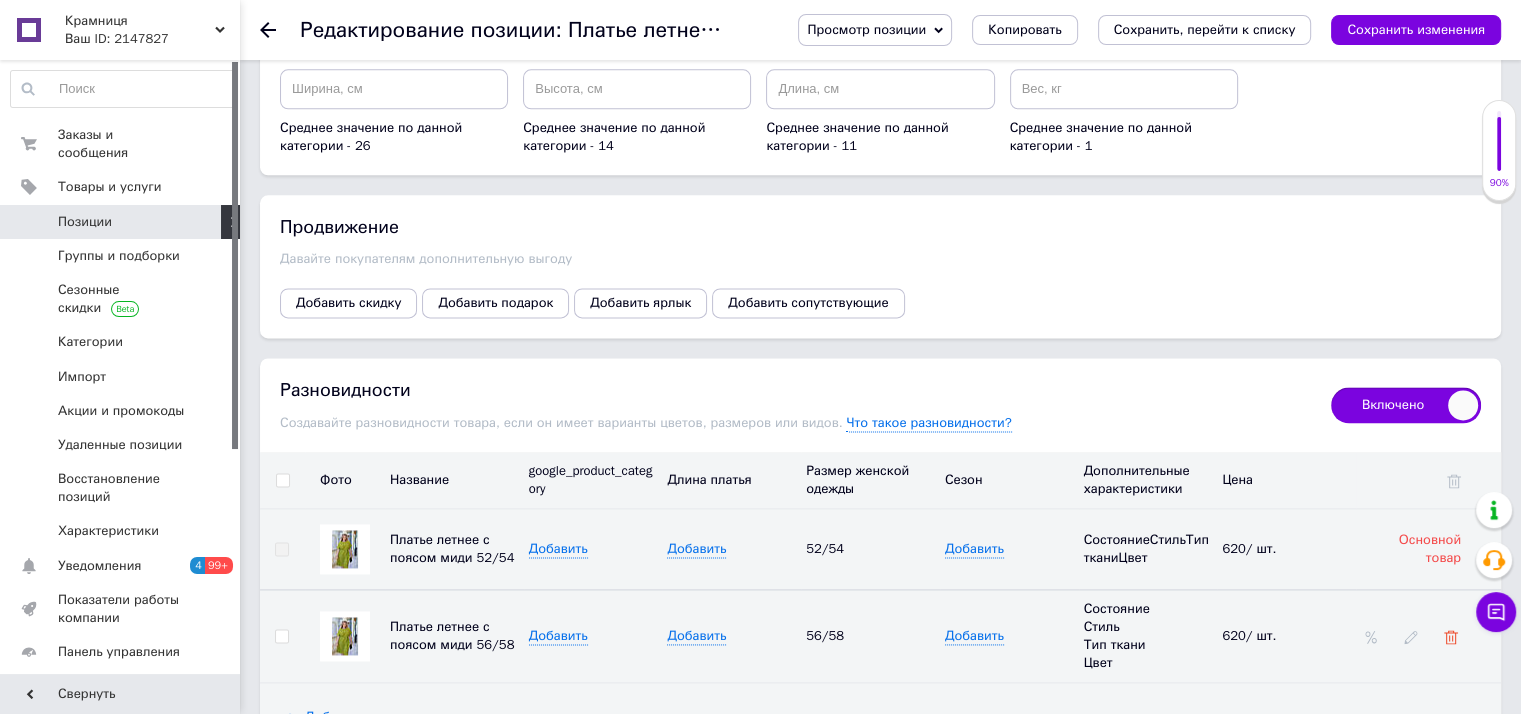 click 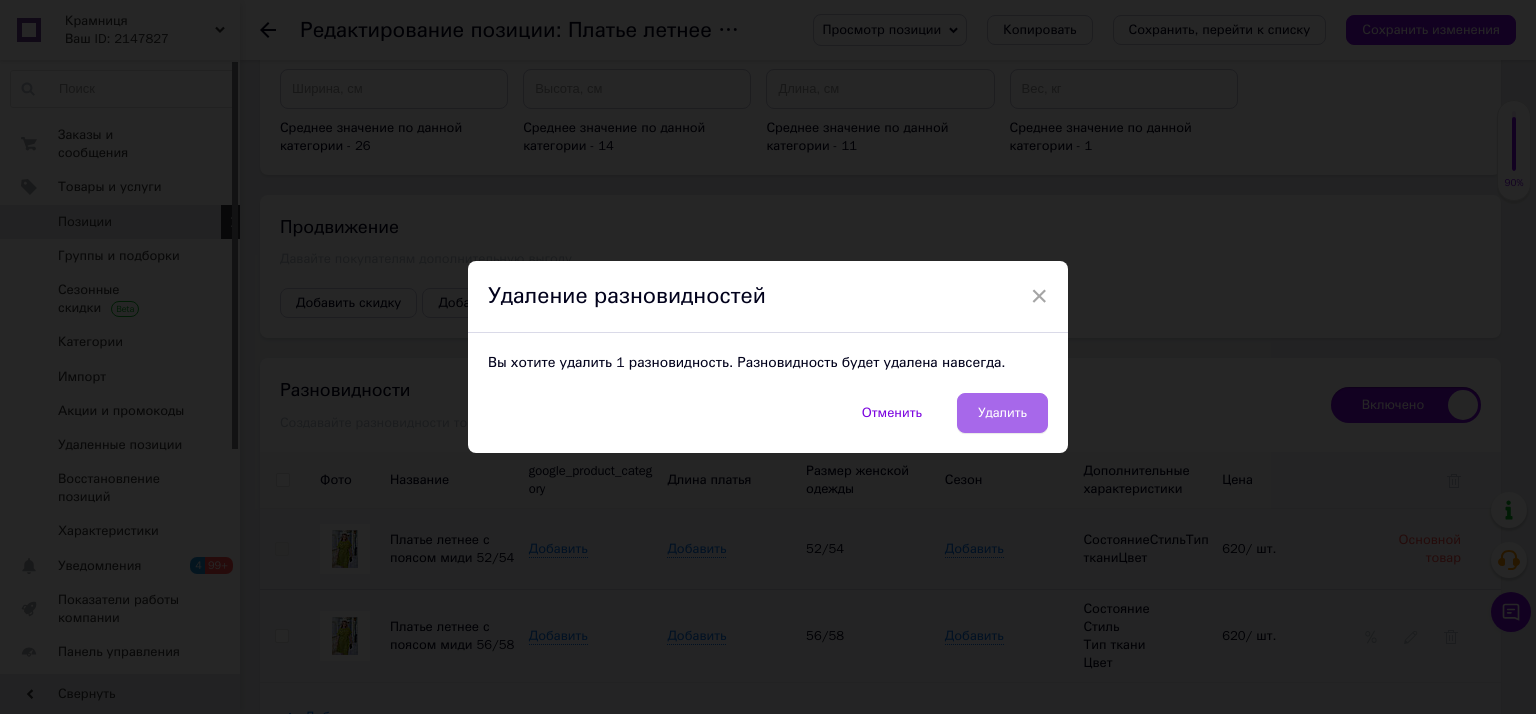 click on "Удалить" at bounding box center (1002, 413) 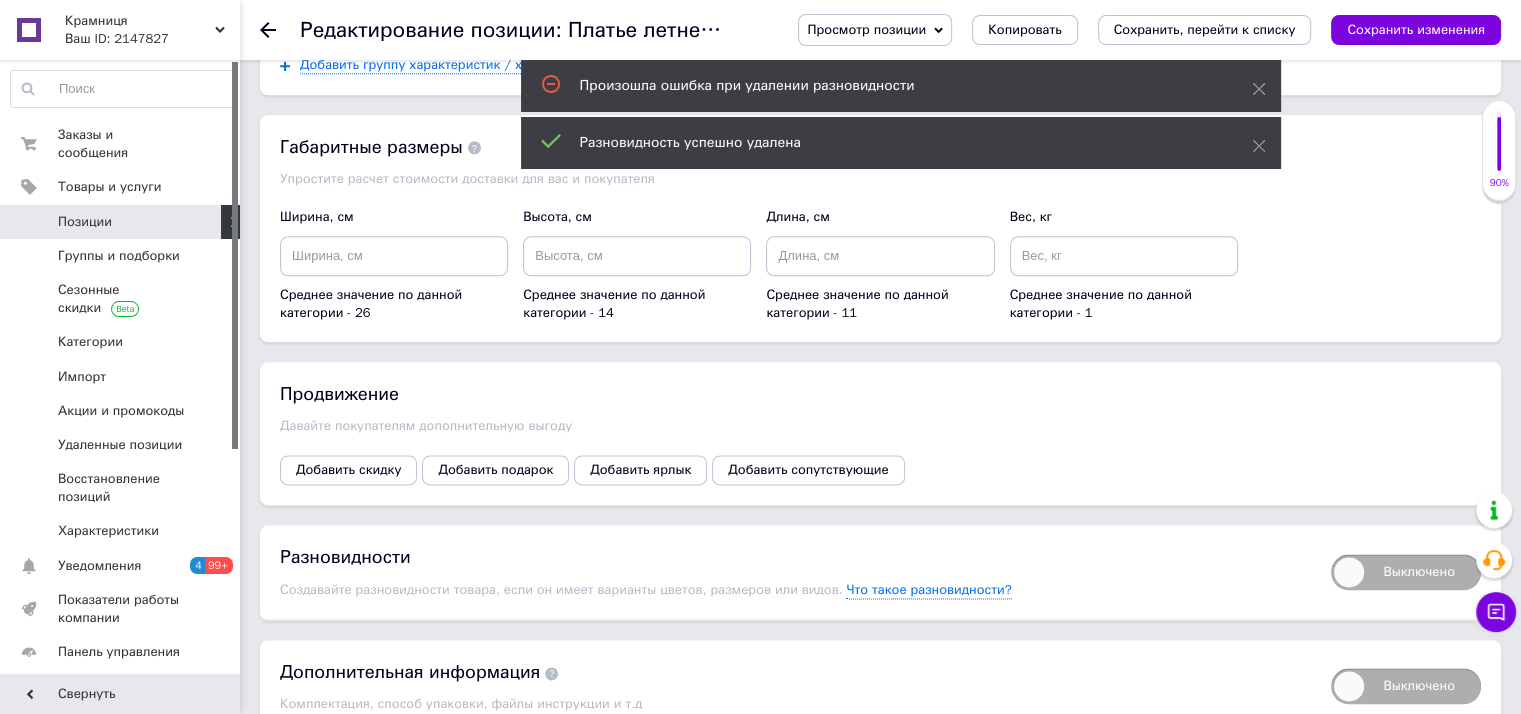 scroll, scrollTop: 2412, scrollLeft: 0, axis: vertical 